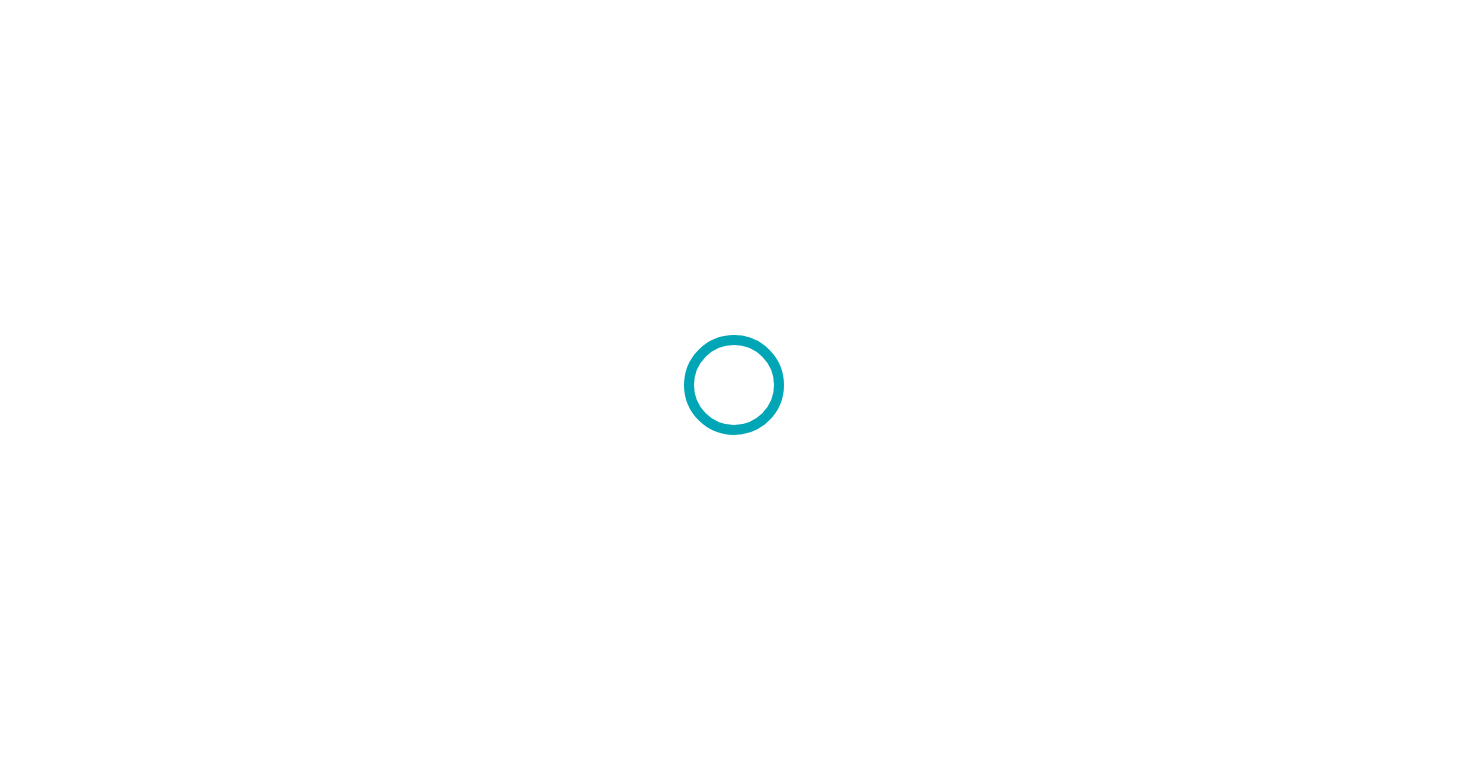 scroll, scrollTop: 0, scrollLeft: 0, axis: both 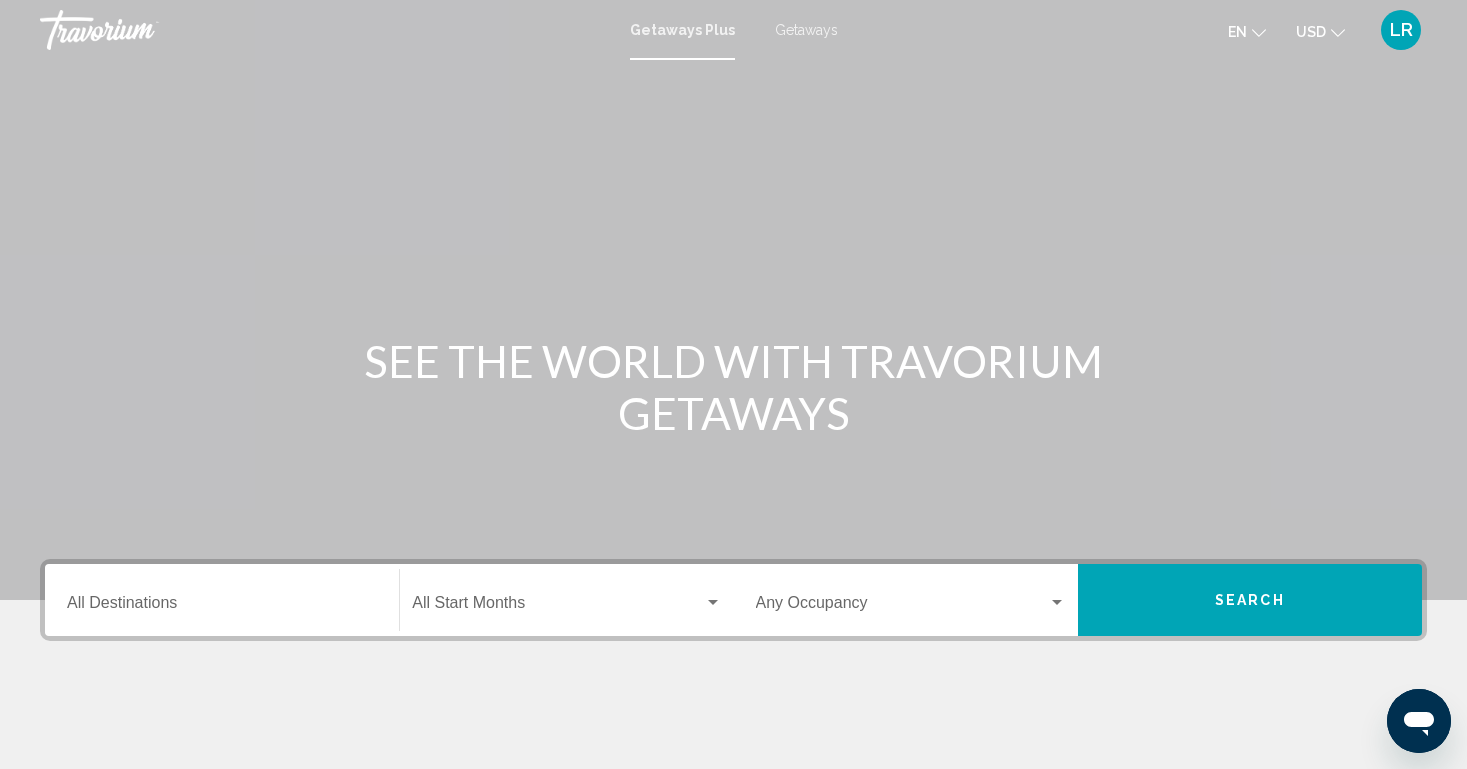 click on "Getaways" at bounding box center [806, 30] 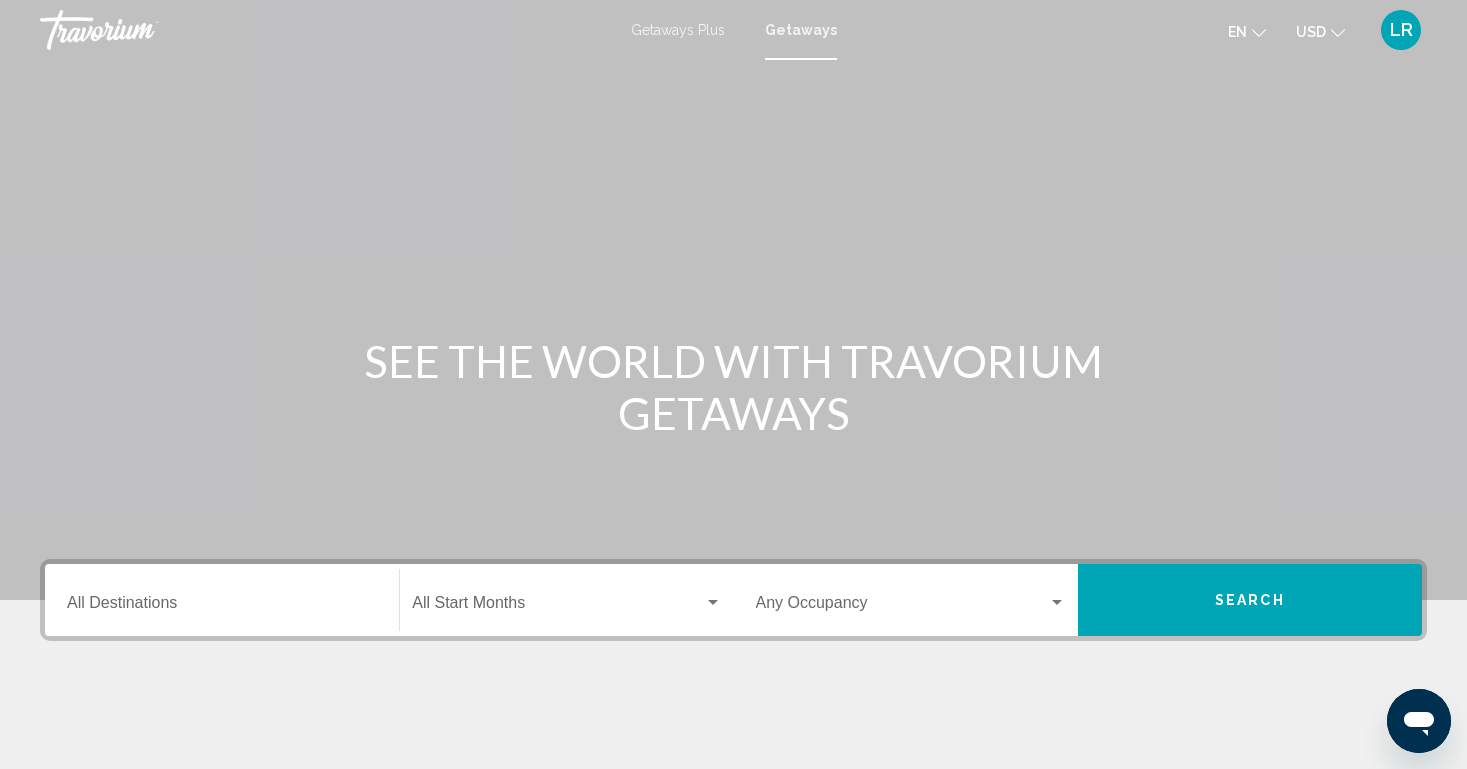 click on "Destination All Destinations" at bounding box center (222, 607) 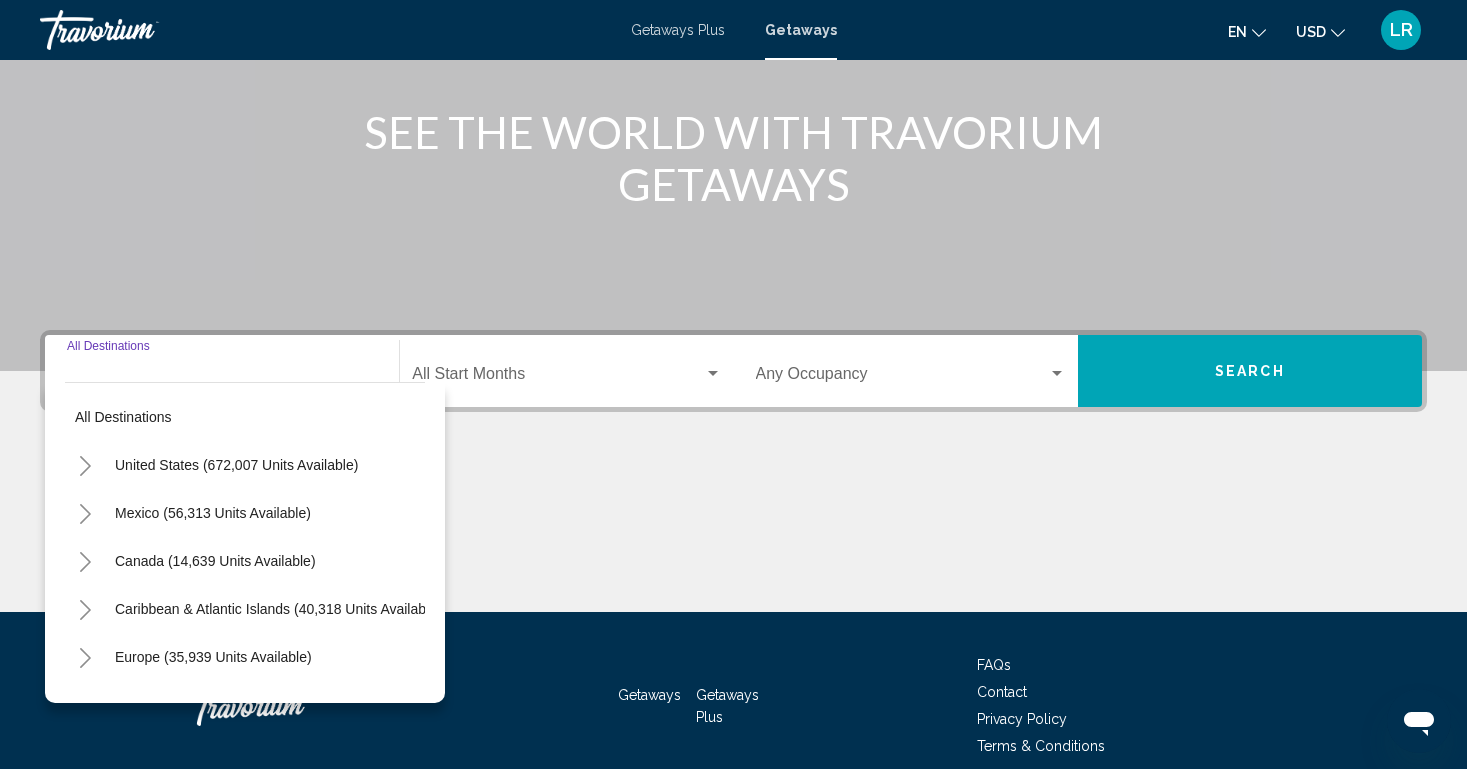 scroll, scrollTop: 317, scrollLeft: 0, axis: vertical 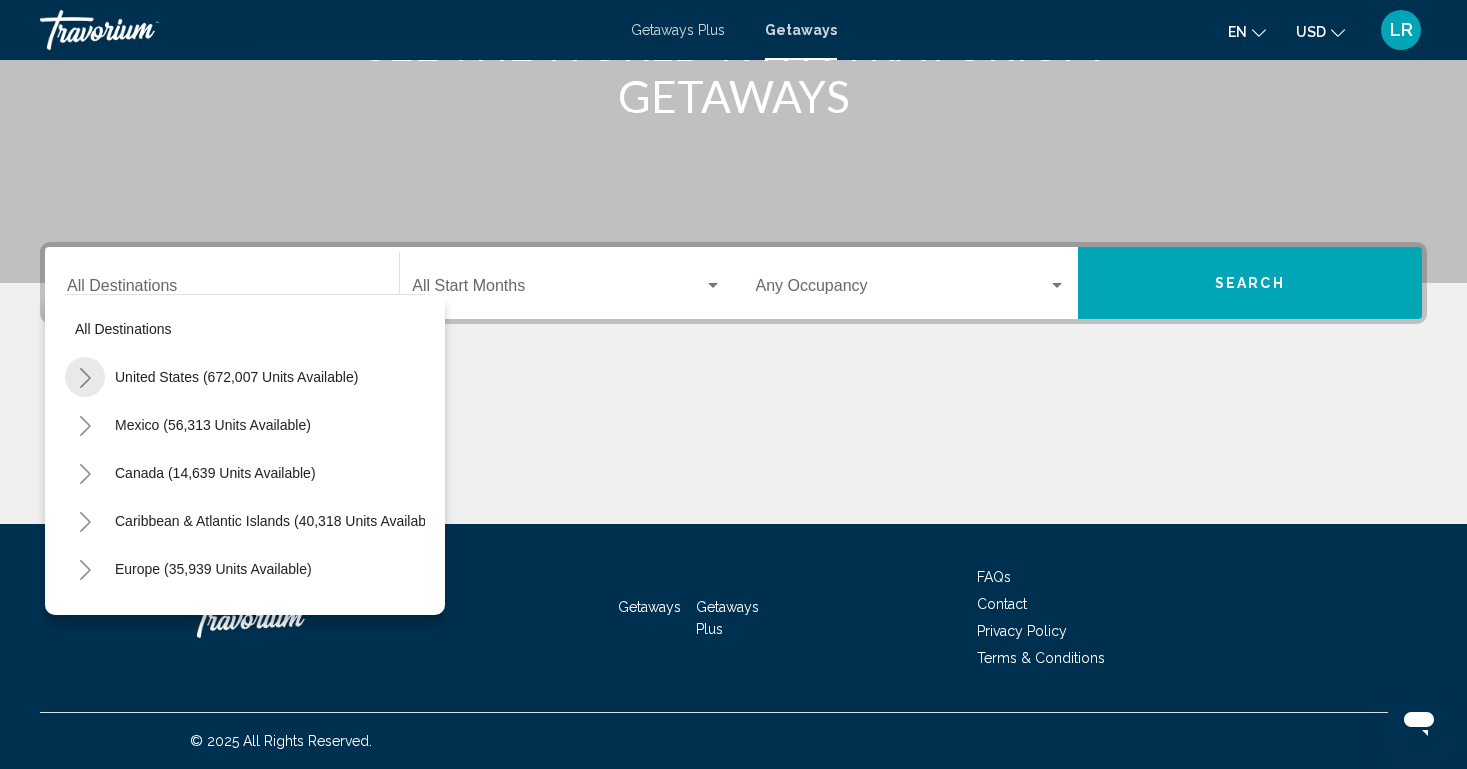 click 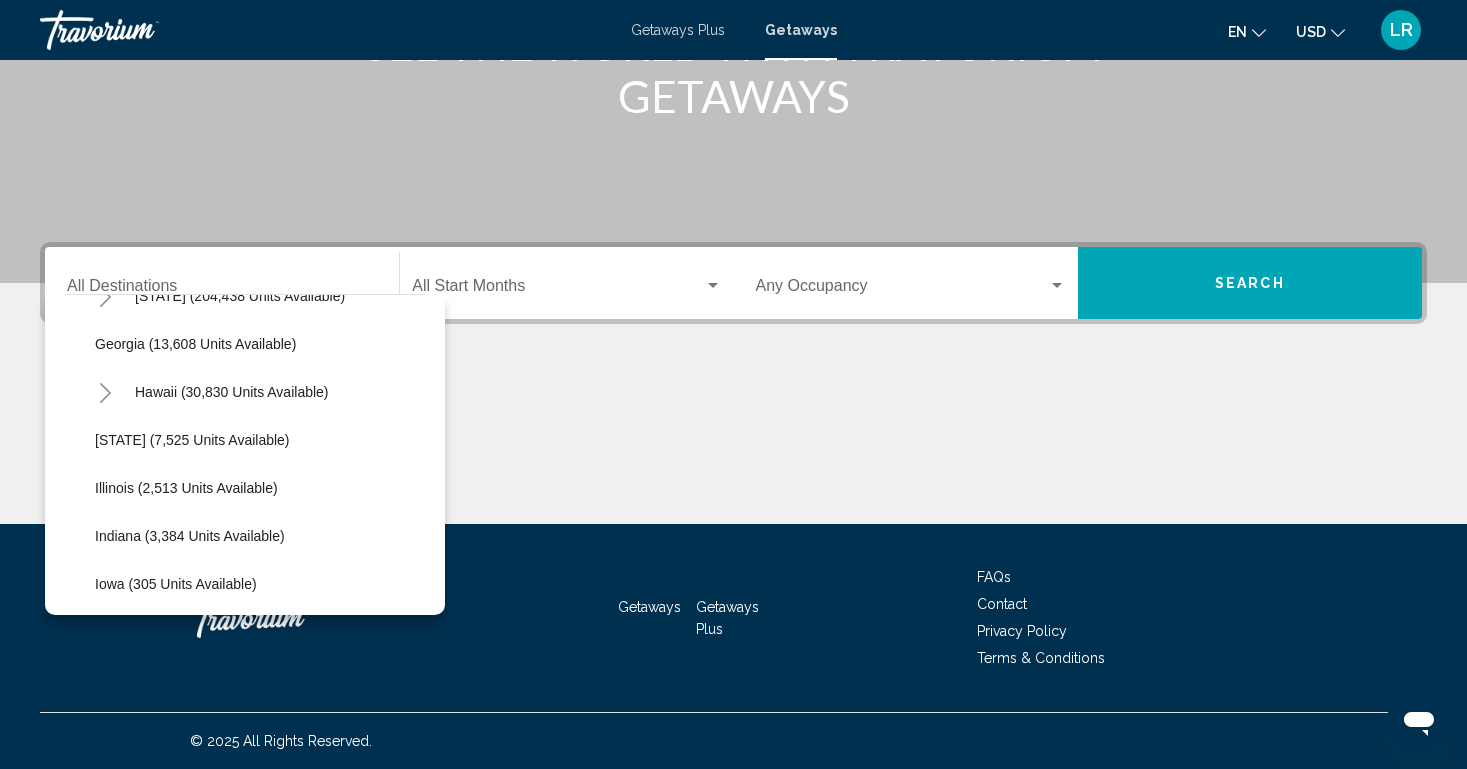 scroll, scrollTop: 436, scrollLeft: 0, axis: vertical 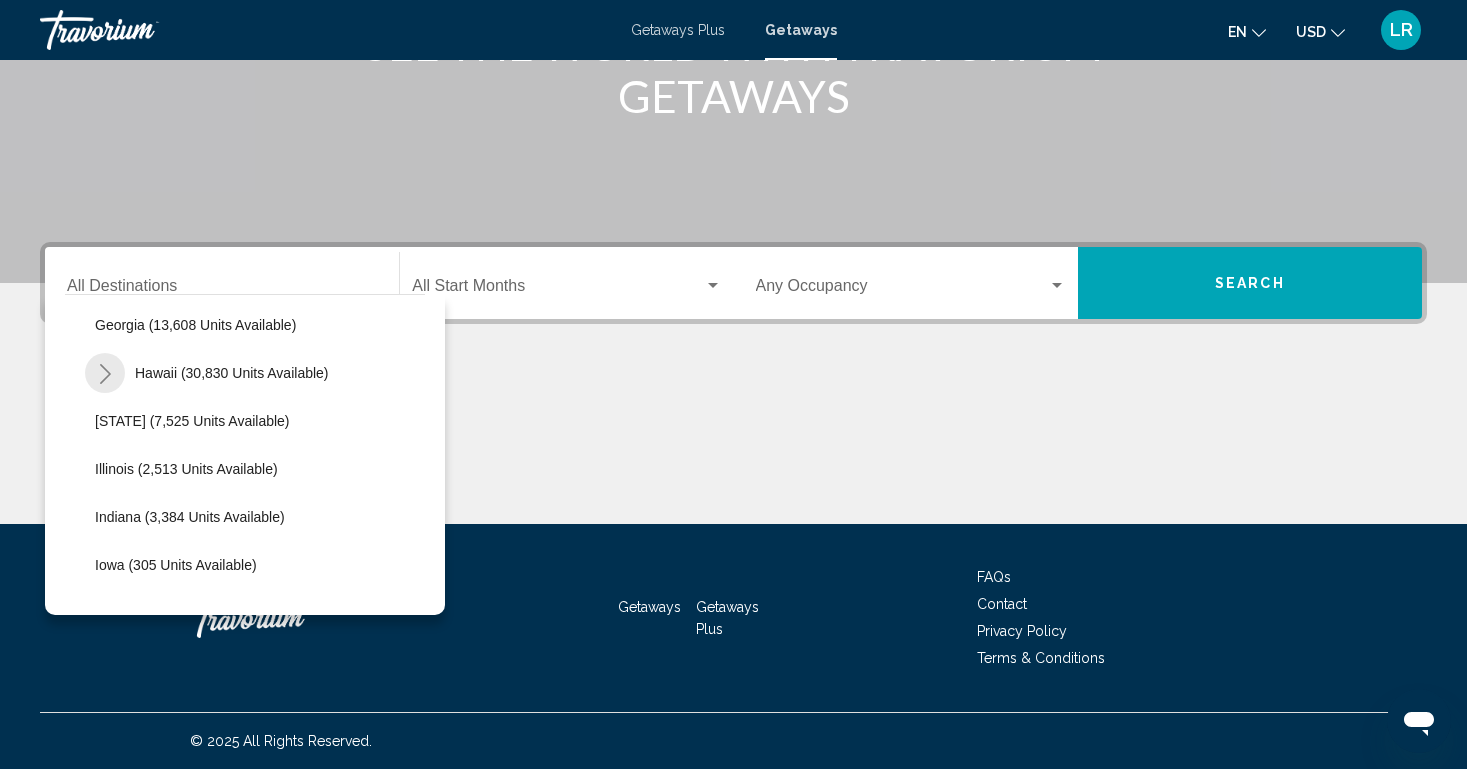 click 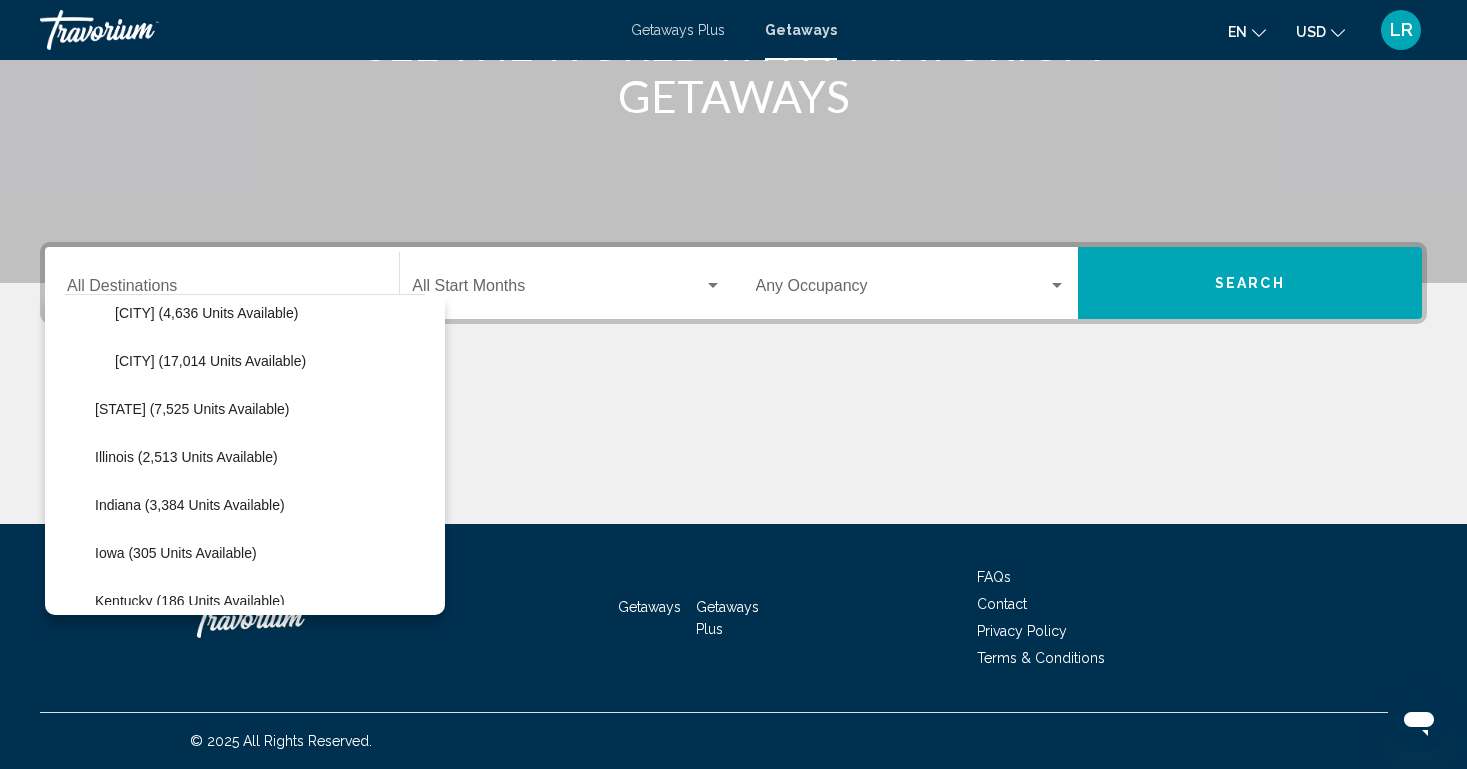 scroll, scrollTop: 602, scrollLeft: 0, axis: vertical 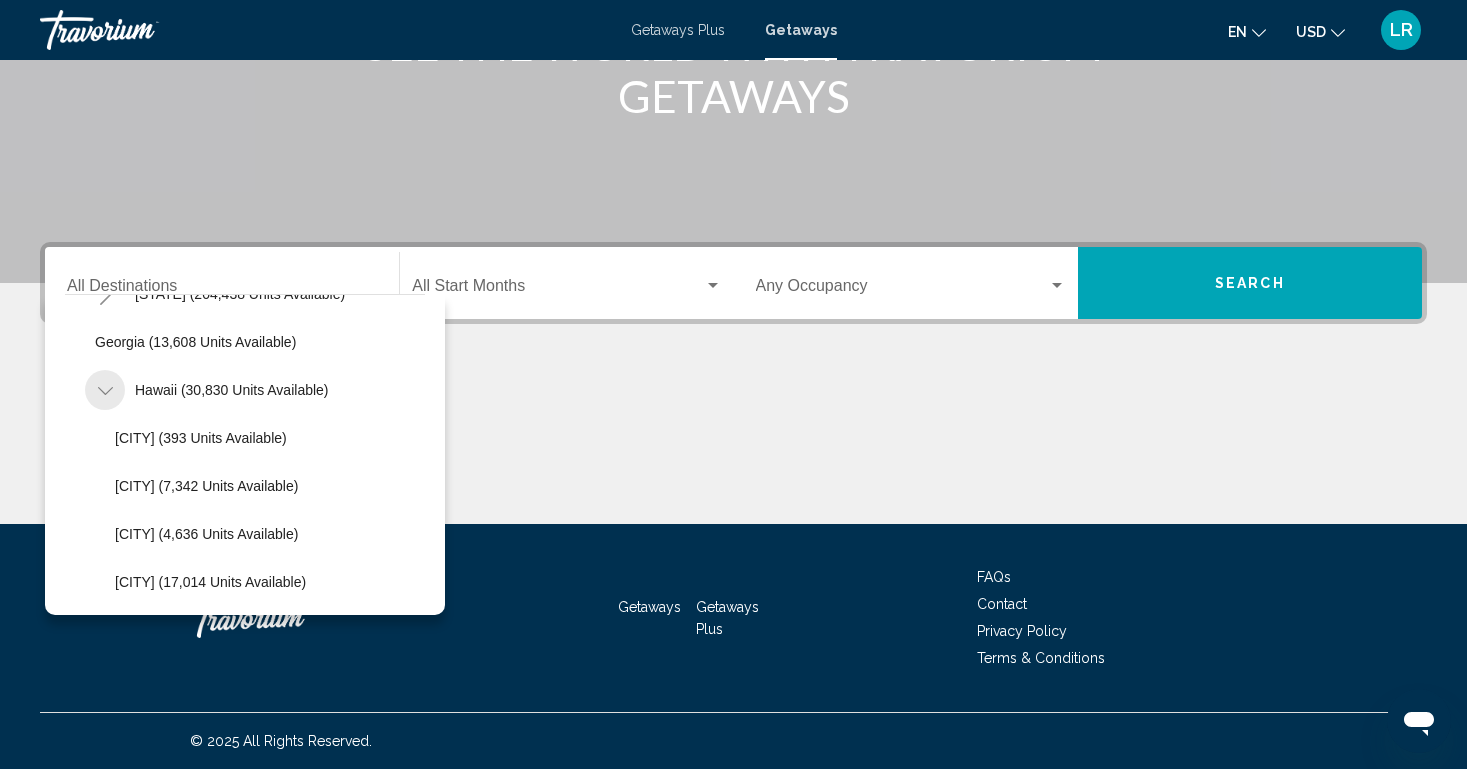 click 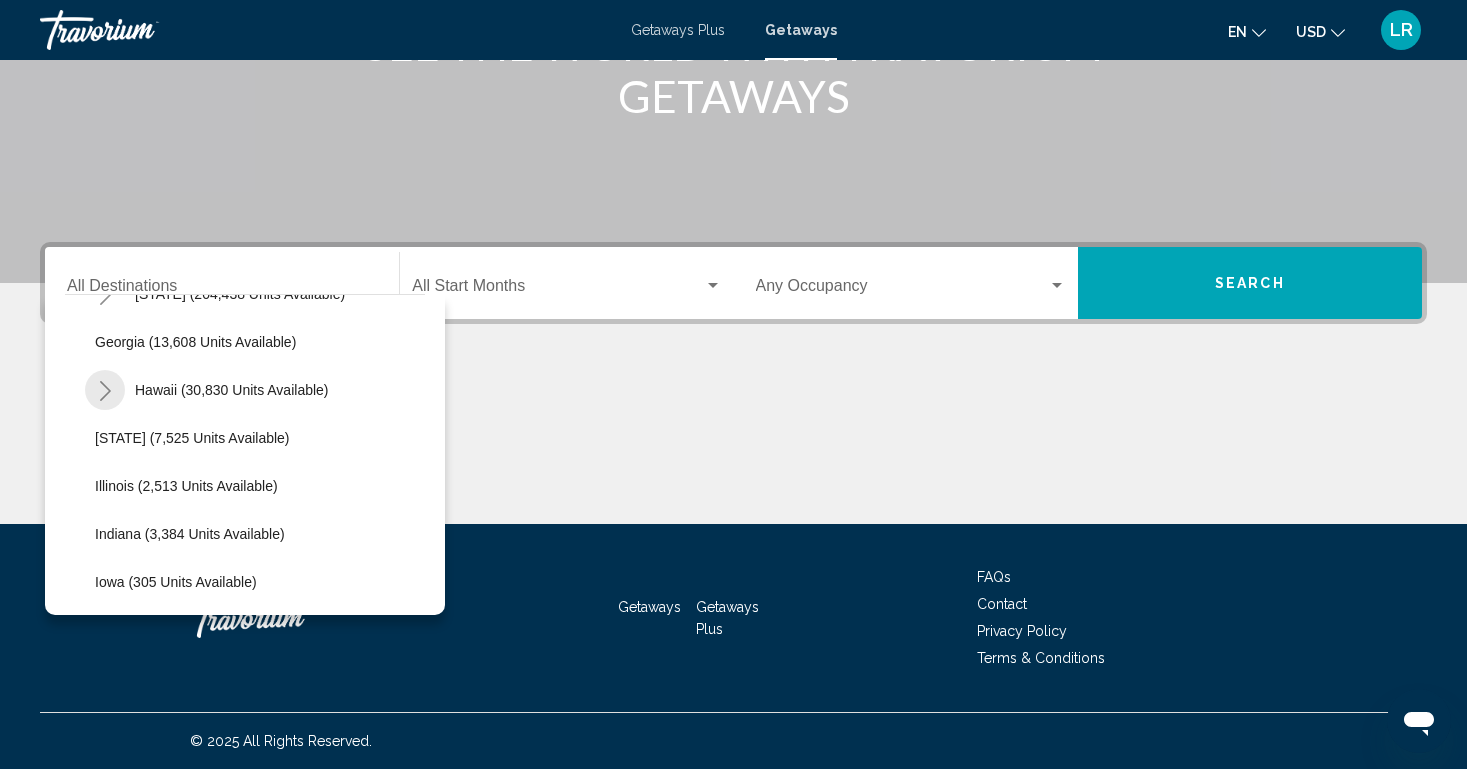 click 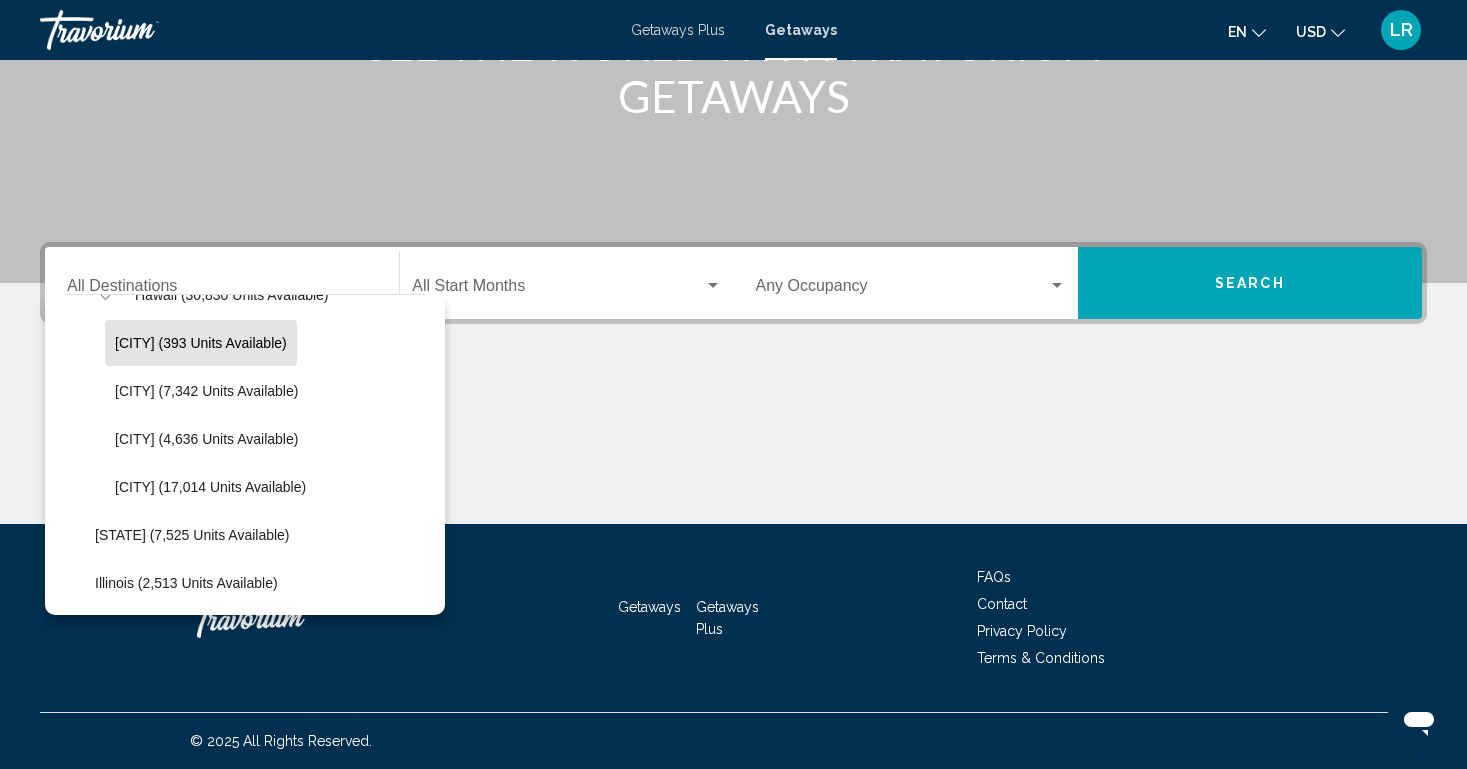 scroll, scrollTop: 521, scrollLeft: 0, axis: vertical 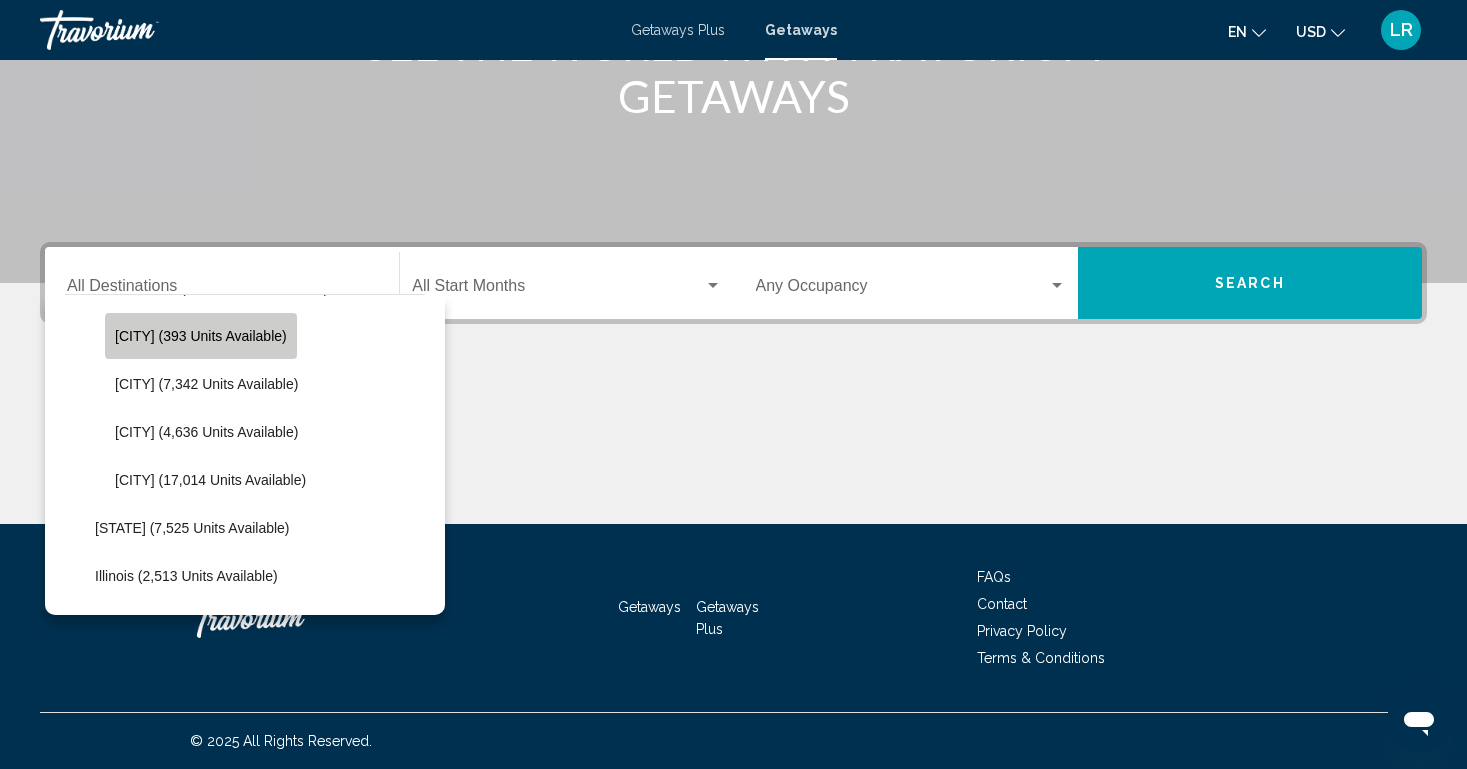 click on "[CITY] (393 units available)" 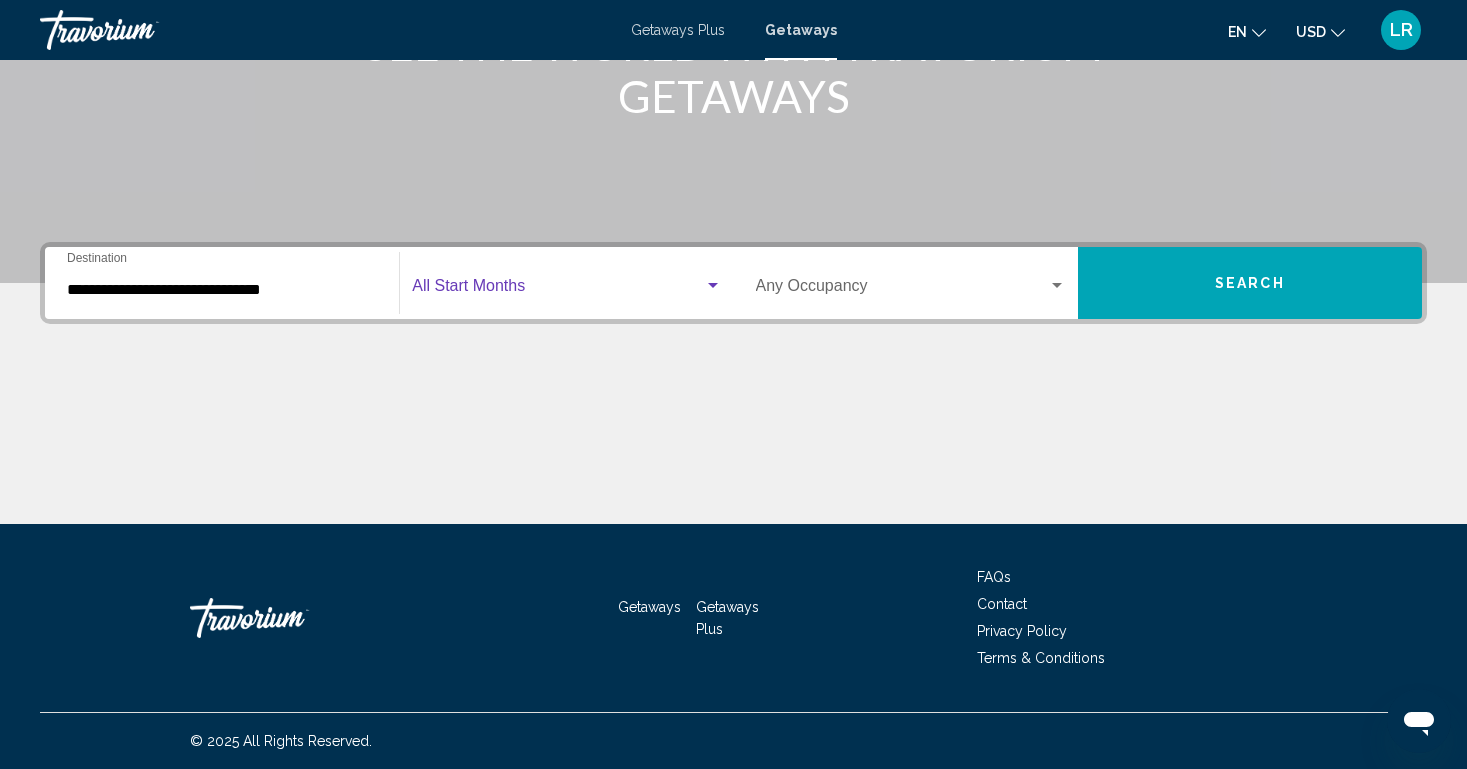 click at bounding box center (557, 290) 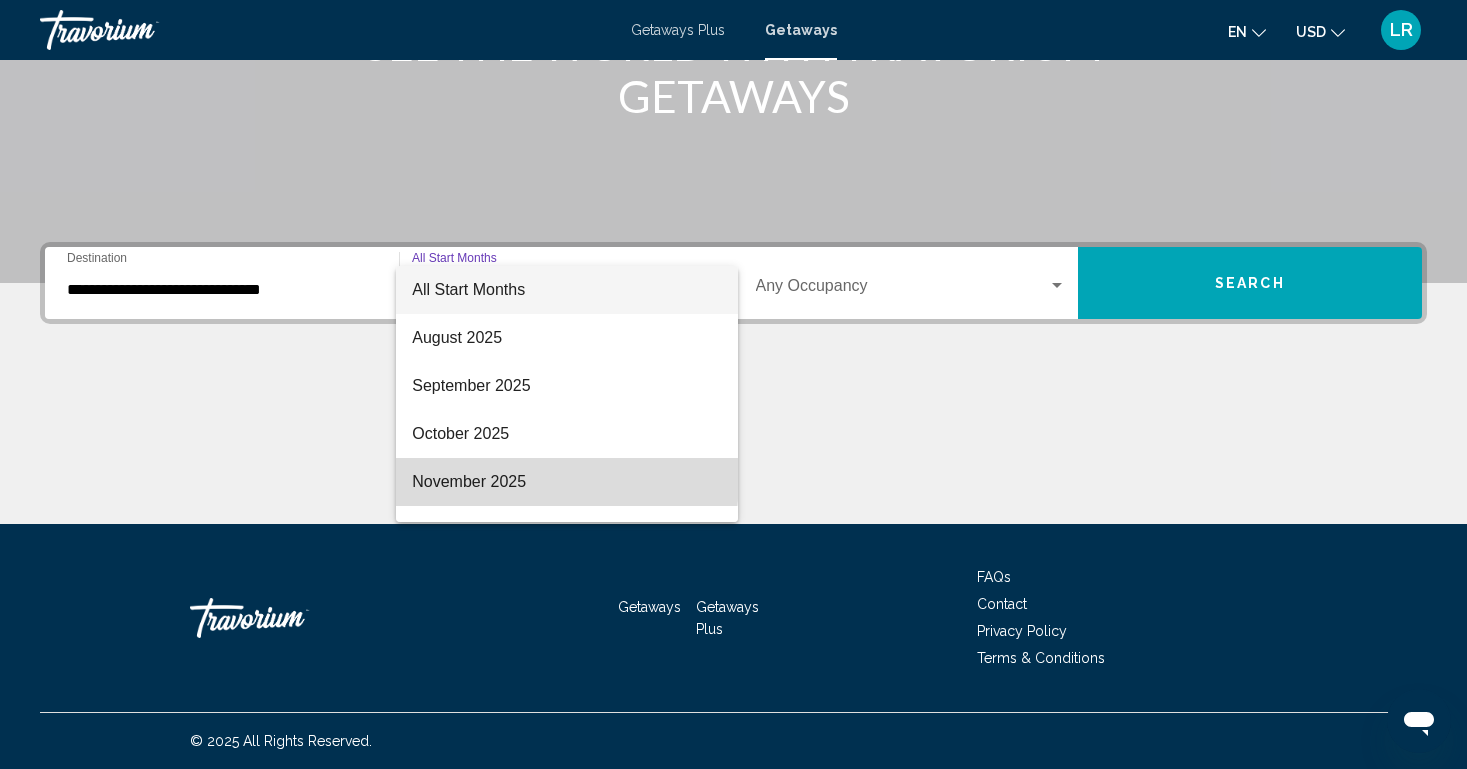 click on "November 2025" at bounding box center (566, 482) 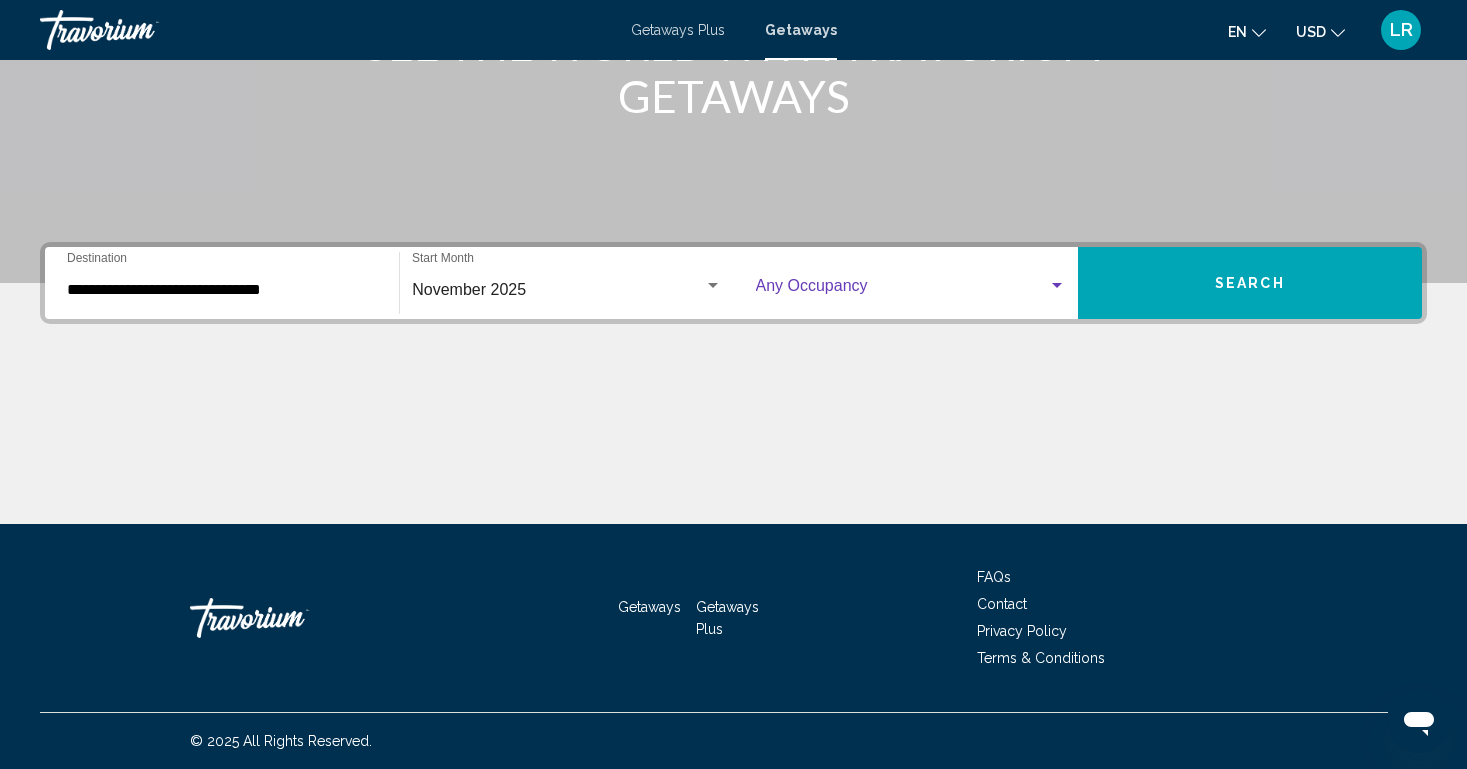 click at bounding box center [902, 290] 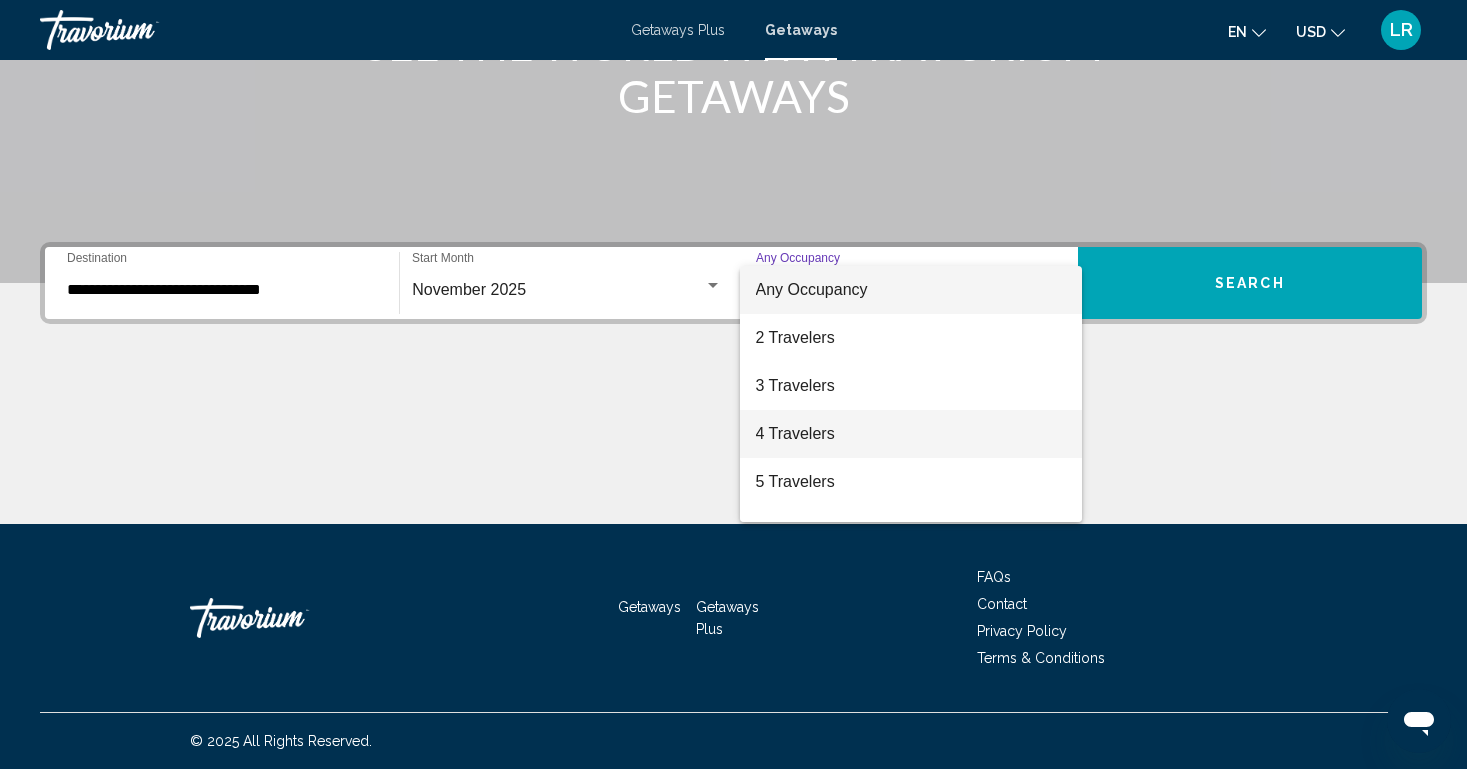 click on "4 Travelers" at bounding box center (911, 434) 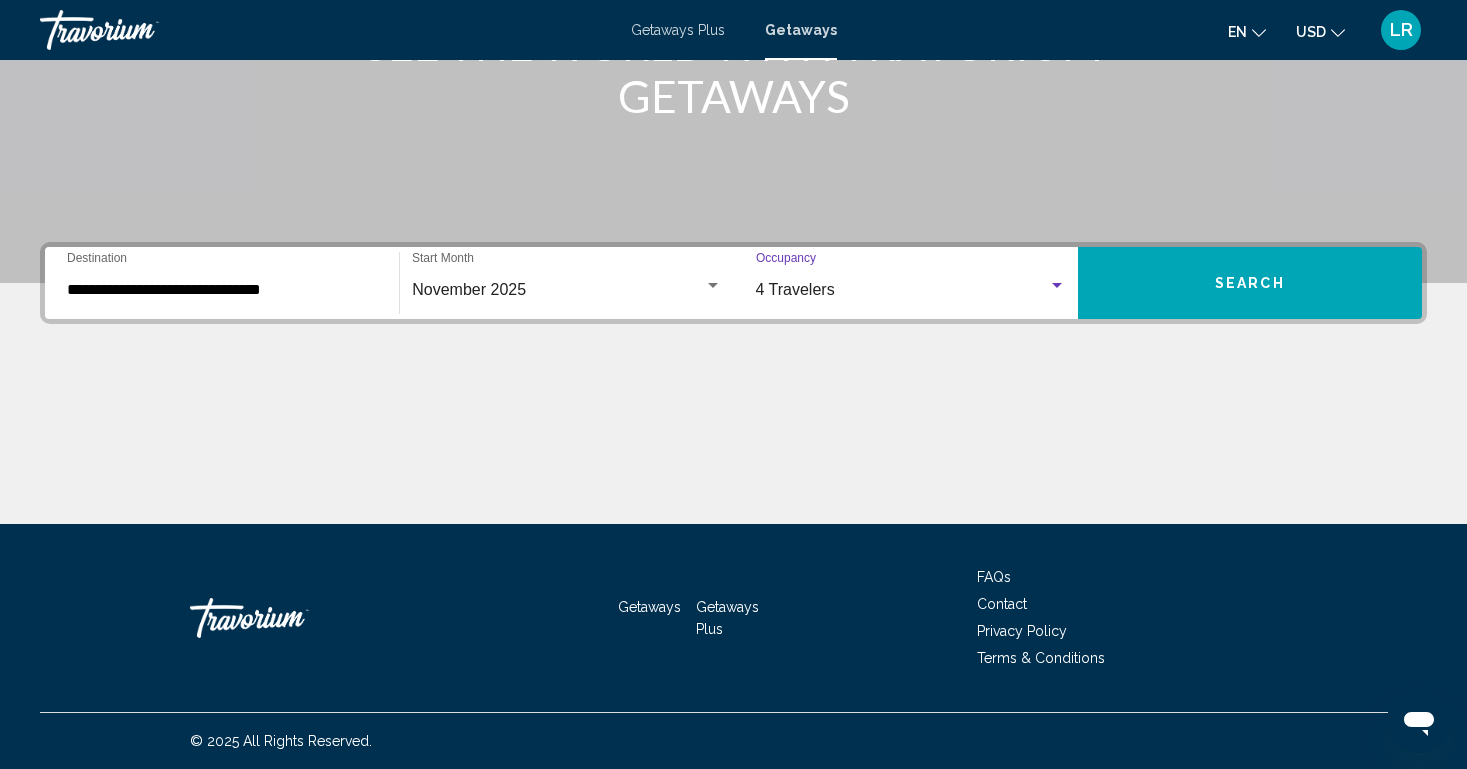 click on "**********" at bounding box center [733, 283] 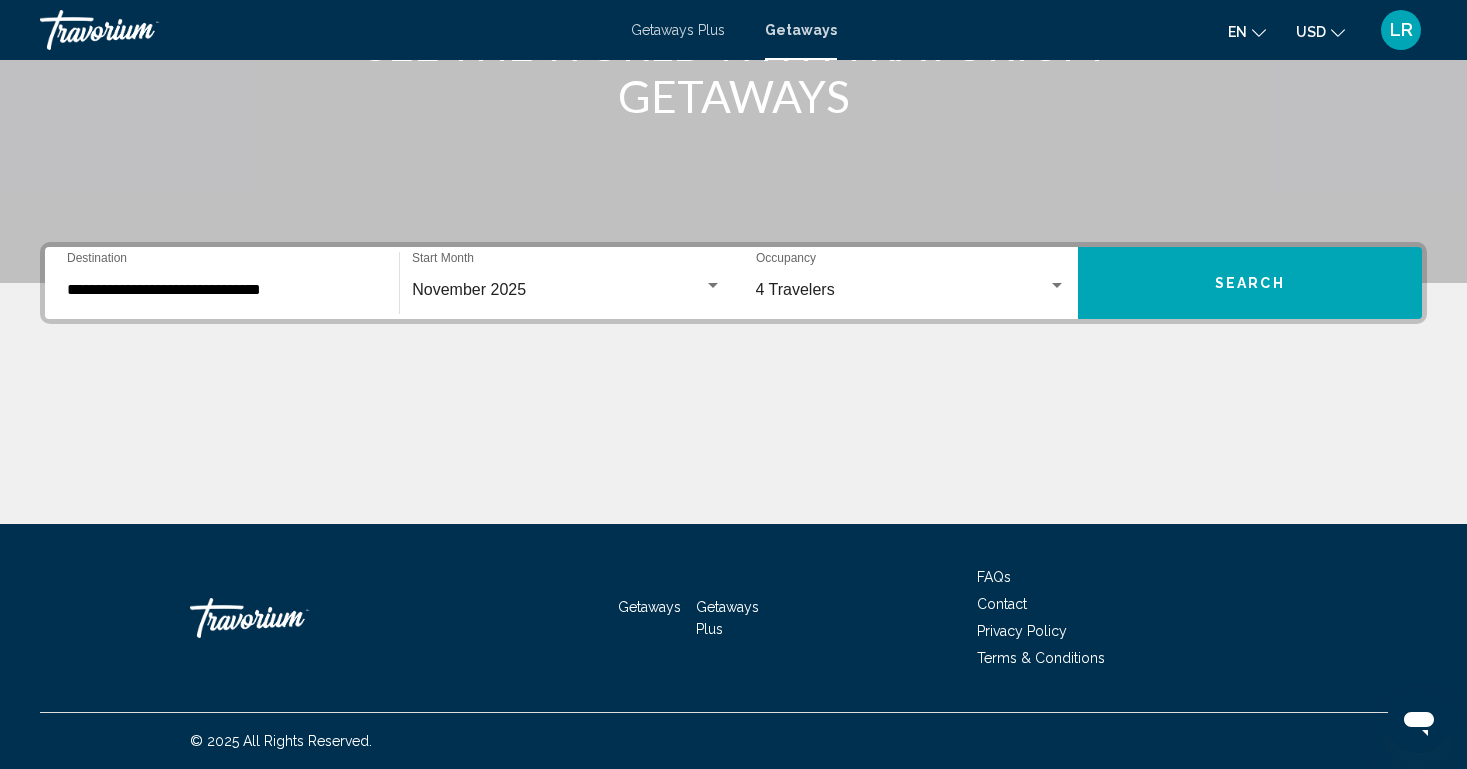 click on "Search" at bounding box center [1250, 283] 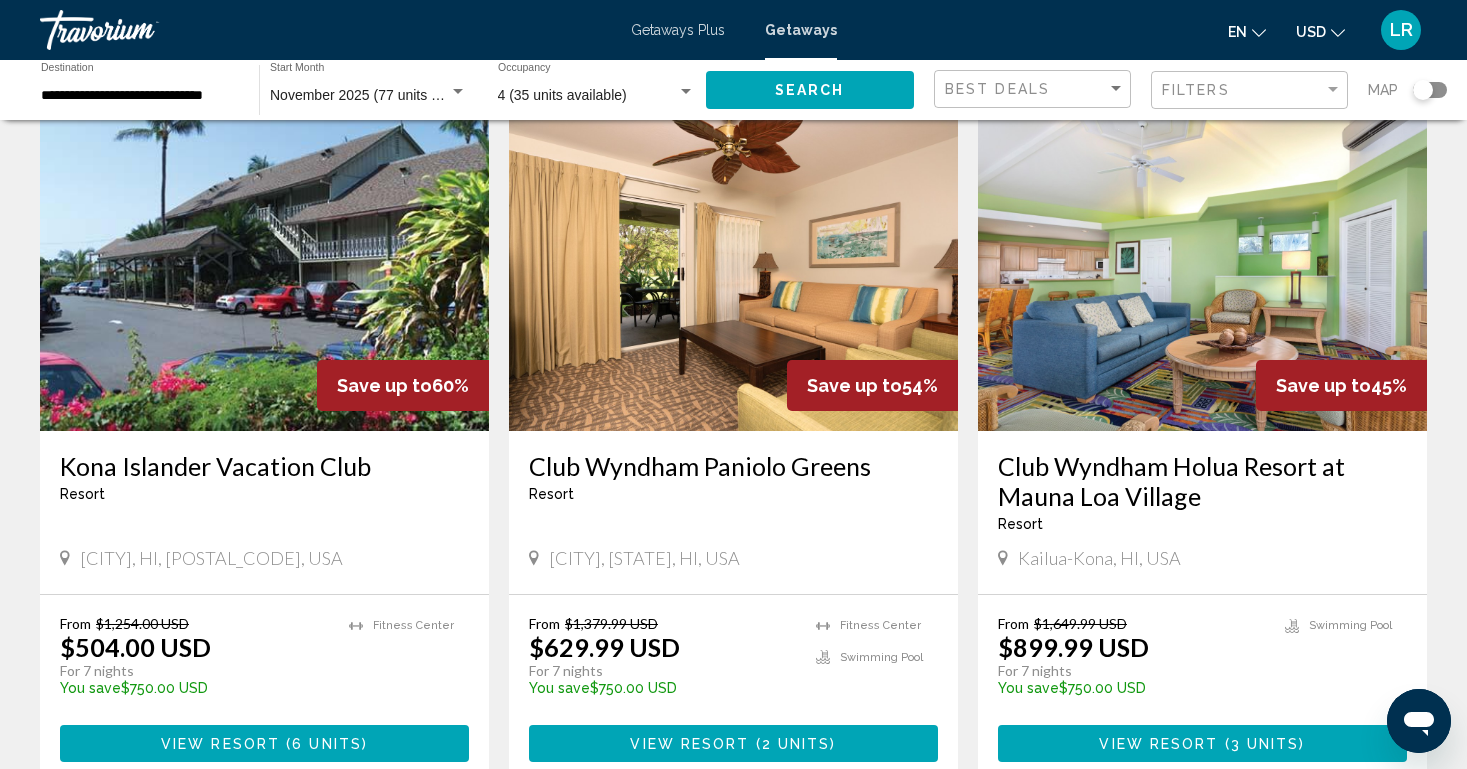scroll, scrollTop: 47, scrollLeft: 0, axis: vertical 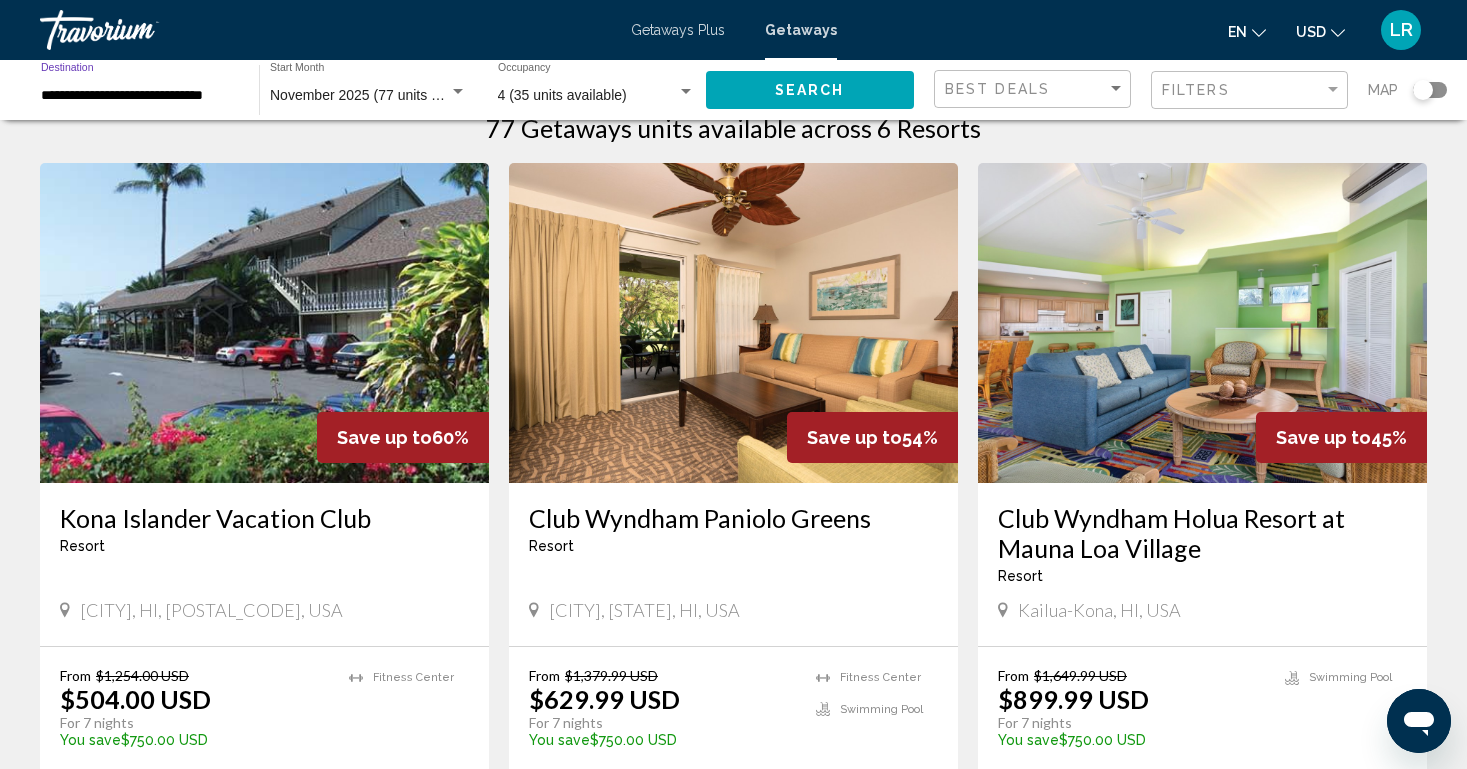 click on "**********" at bounding box center (140, 96) 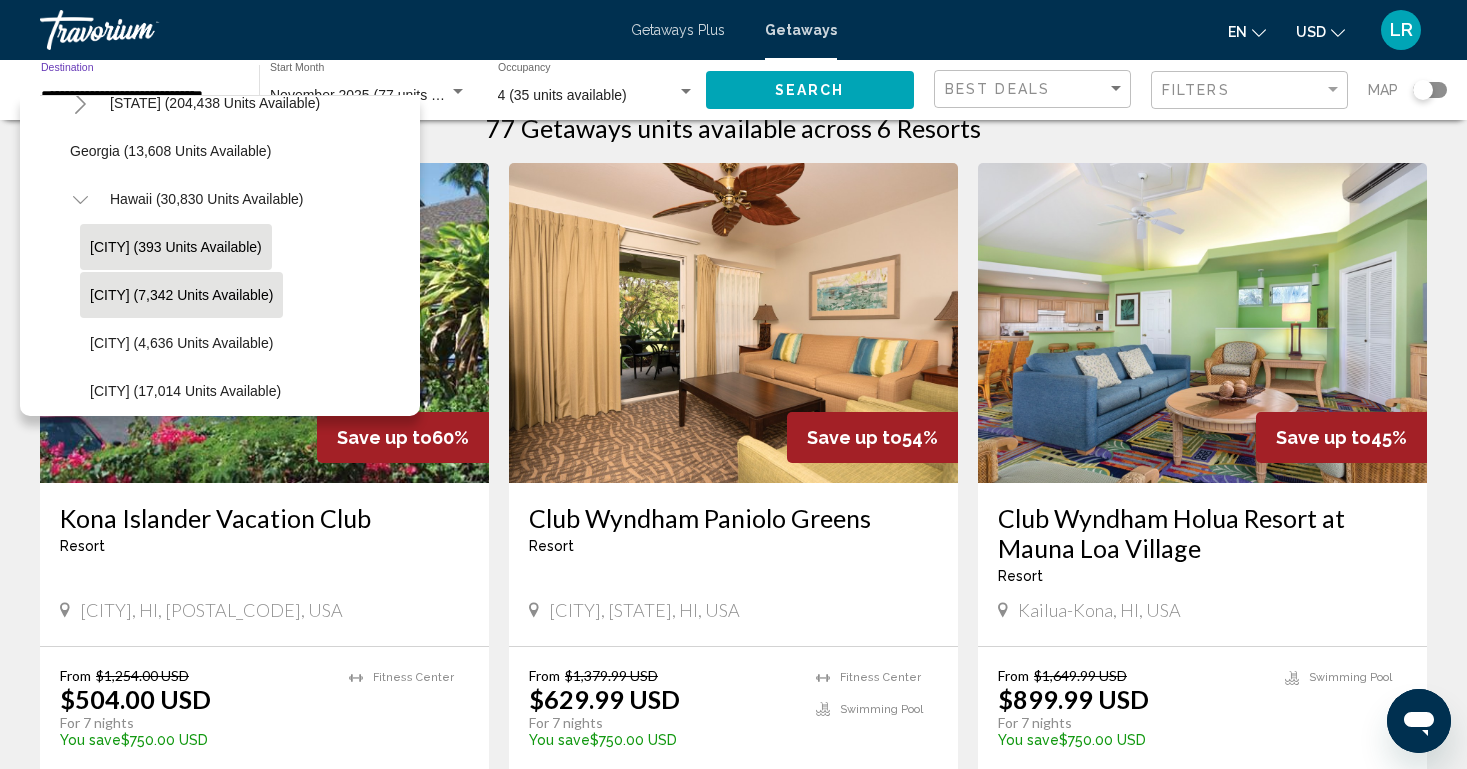 scroll, scrollTop: 399, scrollLeft: 0, axis: vertical 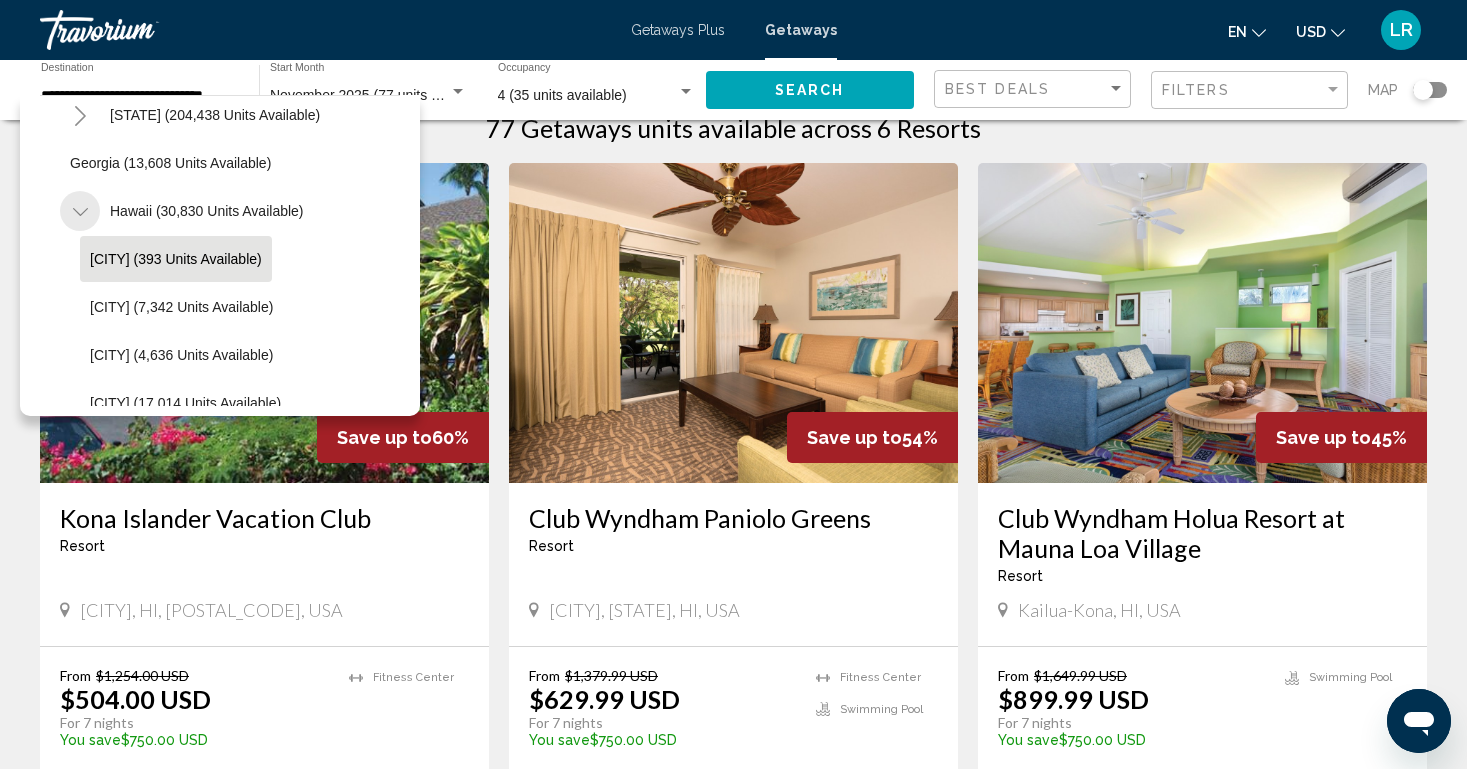 click 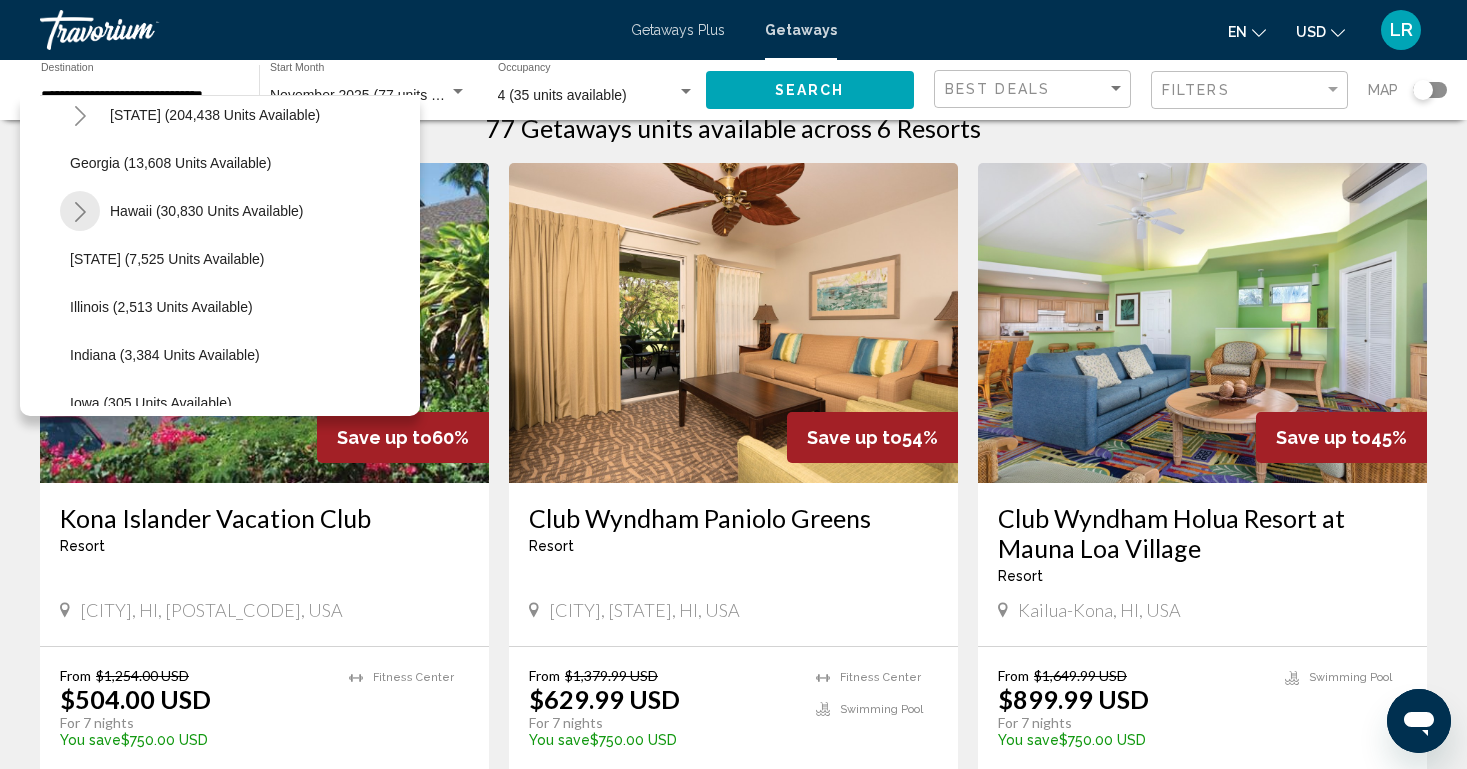 click 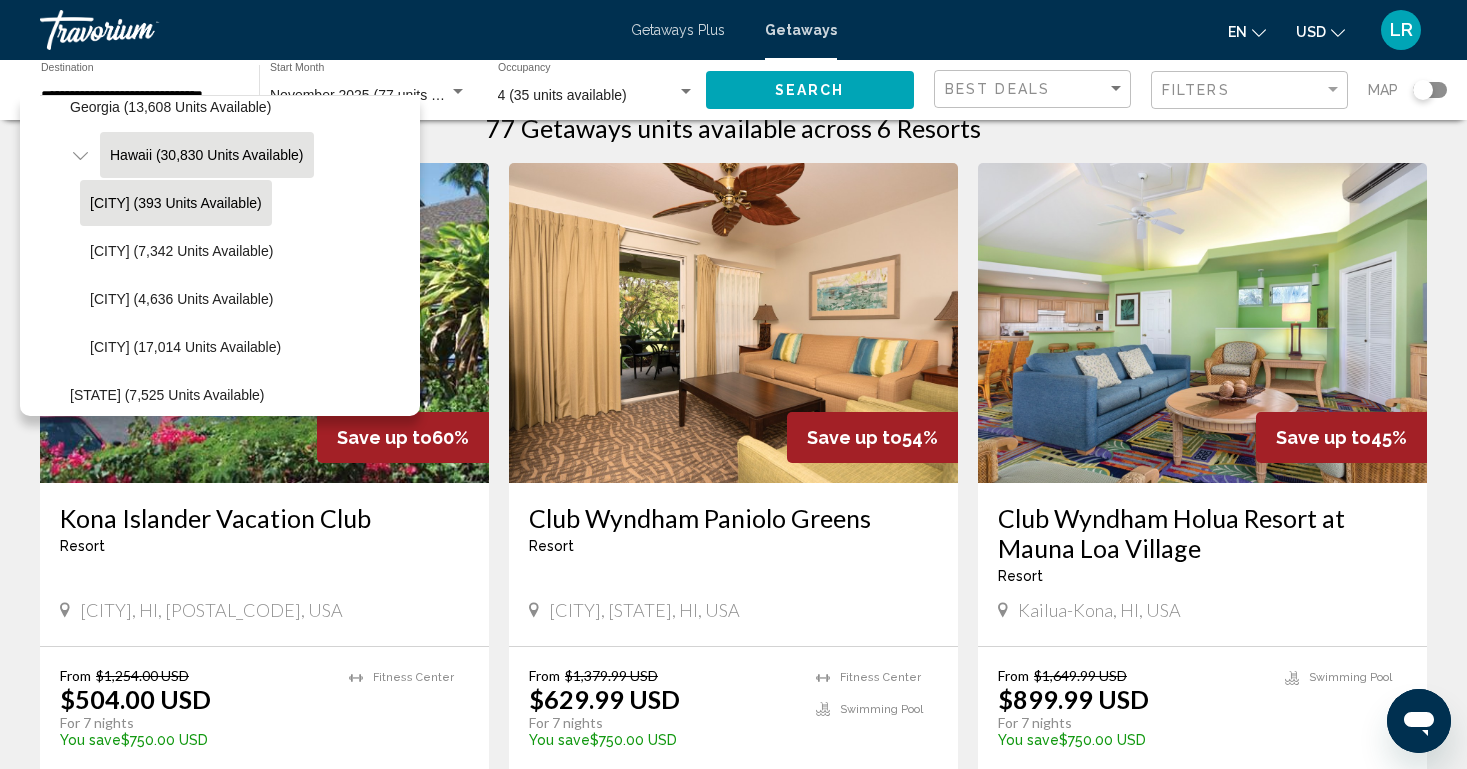 scroll, scrollTop: 456, scrollLeft: 0, axis: vertical 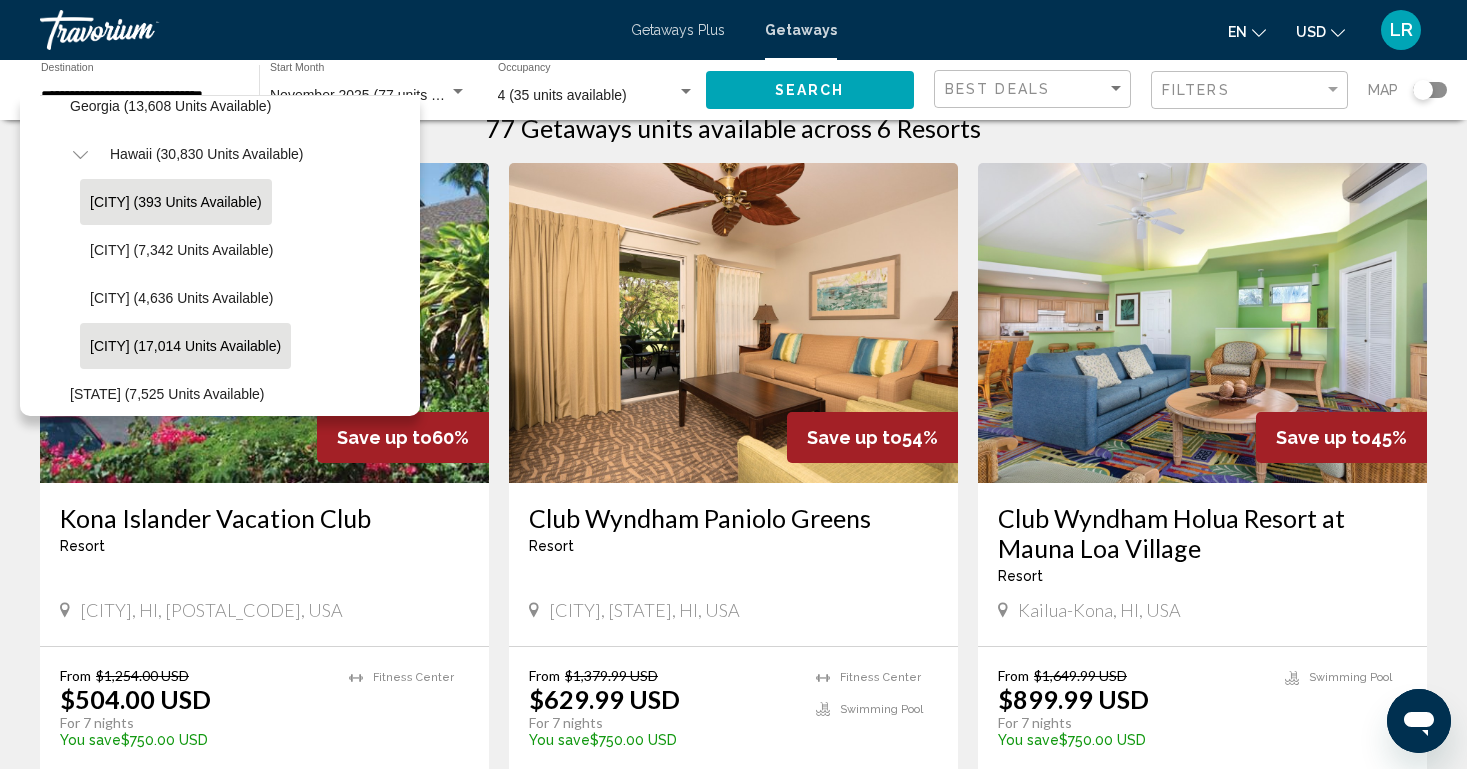 click on "[CITY] (17,014 units available)" 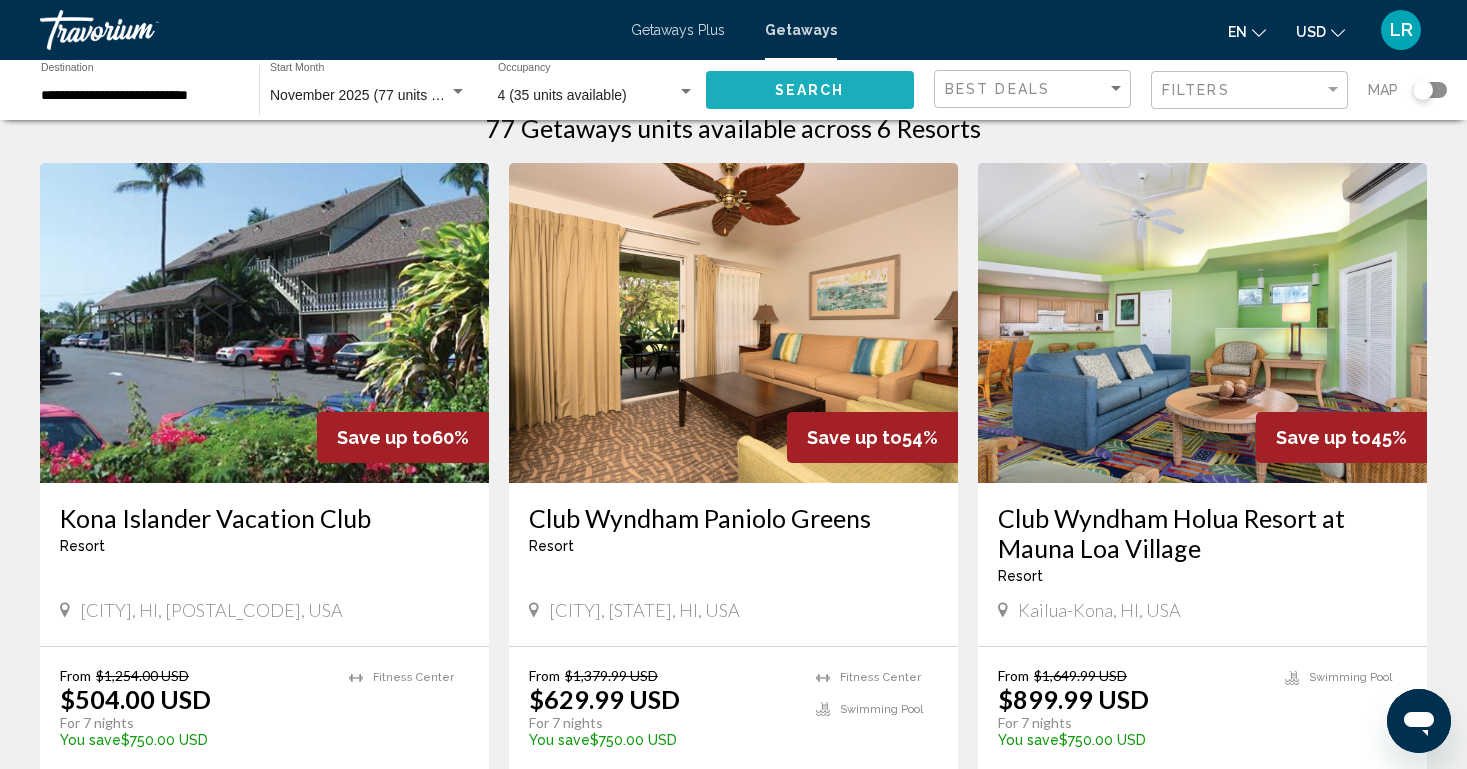click on "Search" 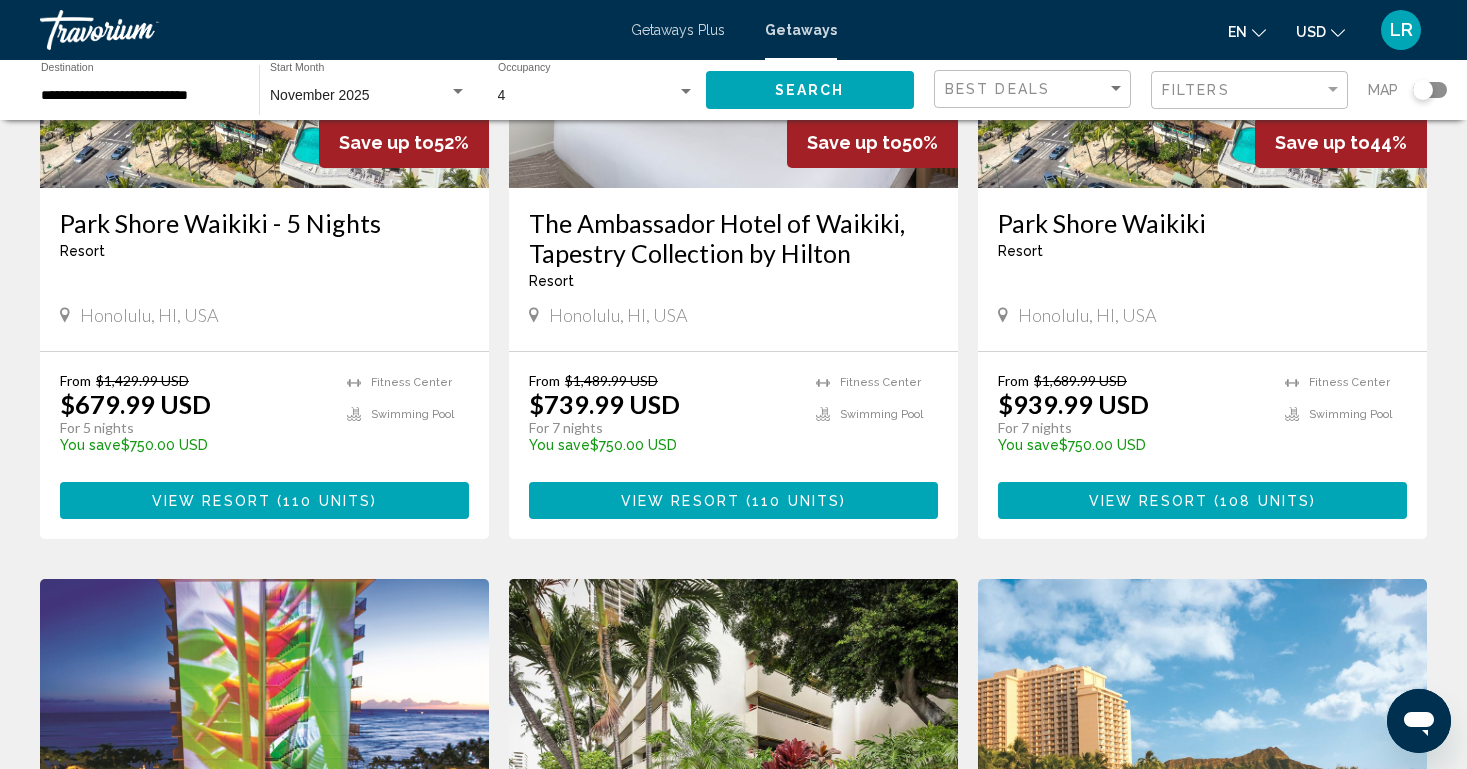 scroll, scrollTop: 2419, scrollLeft: 0, axis: vertical 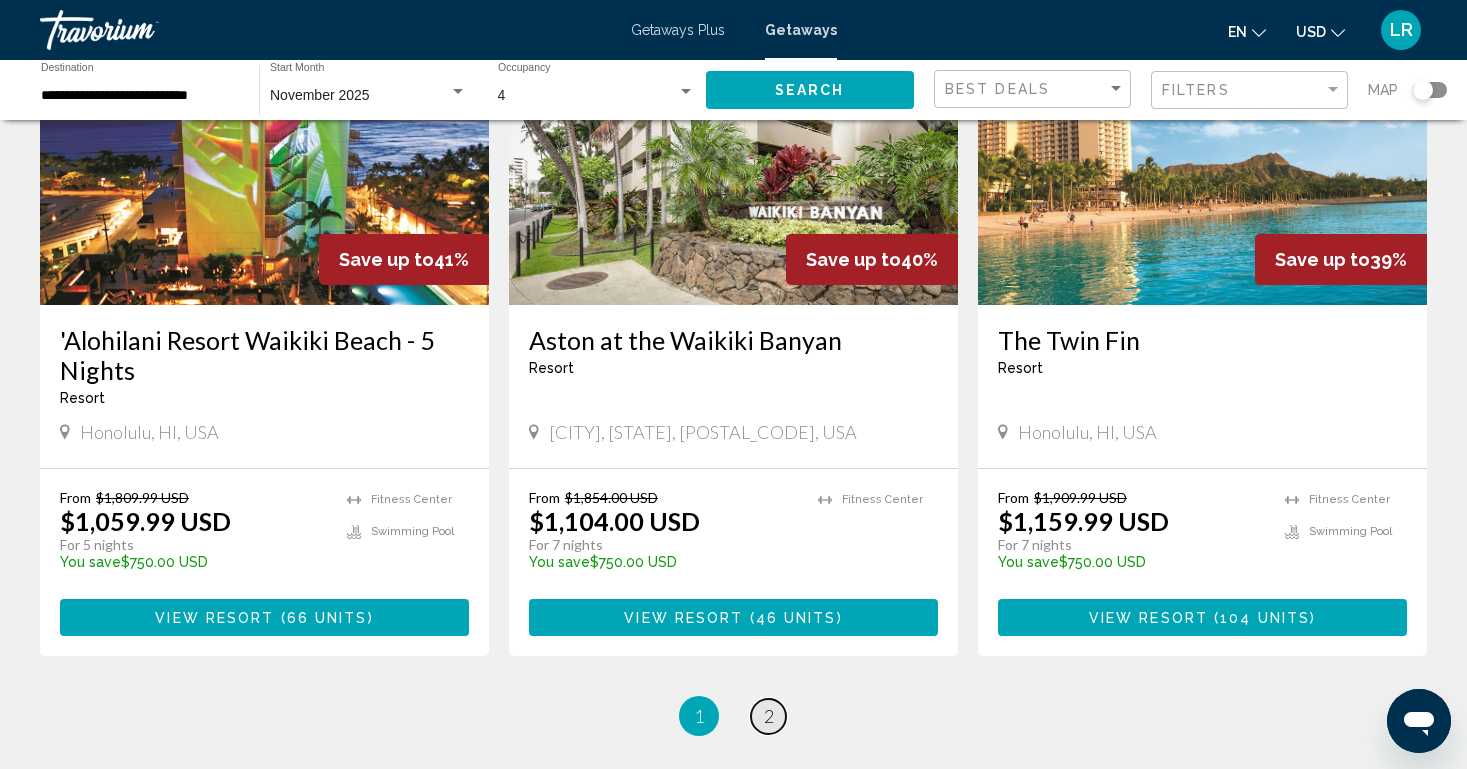 click on "page  2" at bounding box center (768, 716) 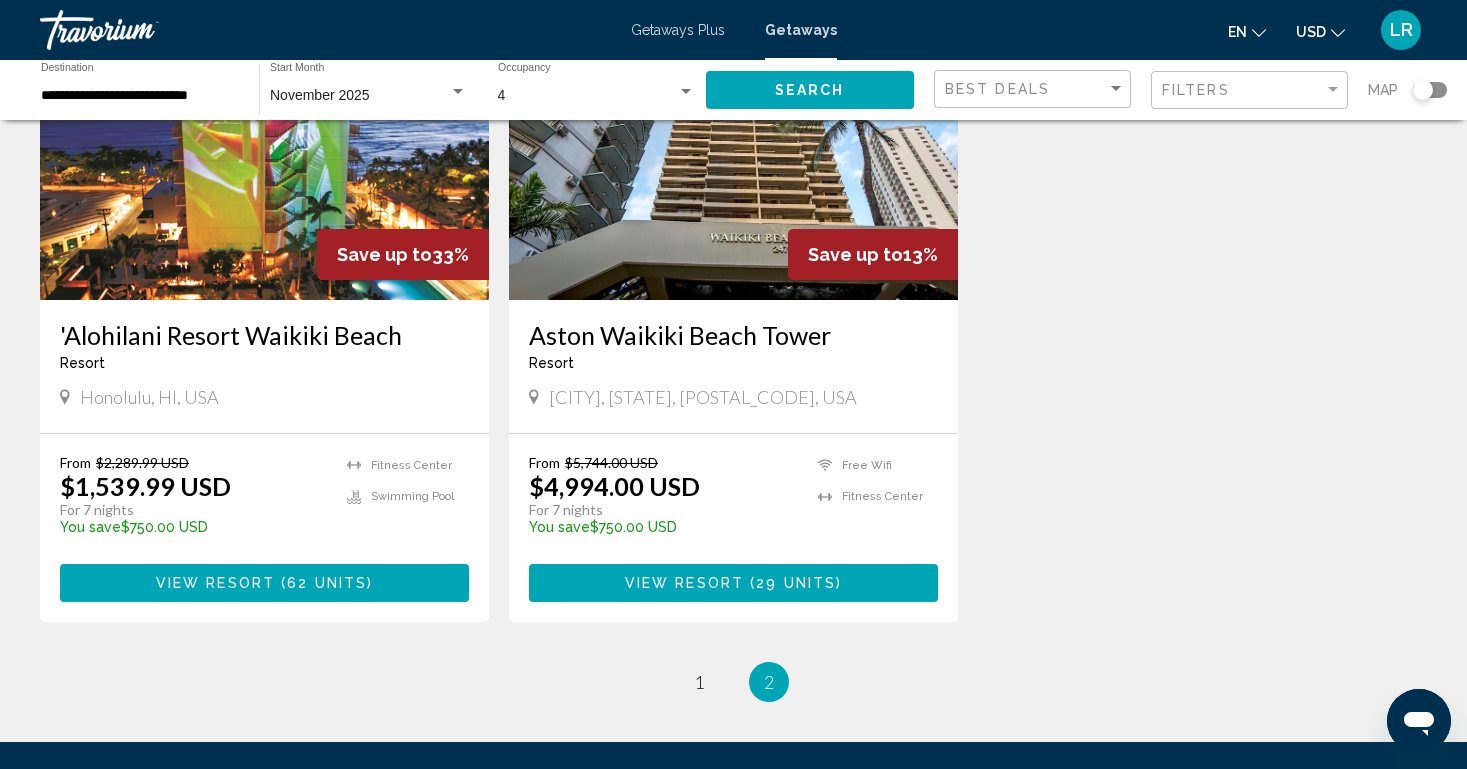 scroll, scrollTop: 953, scrollLeft: 0, axis: vertical 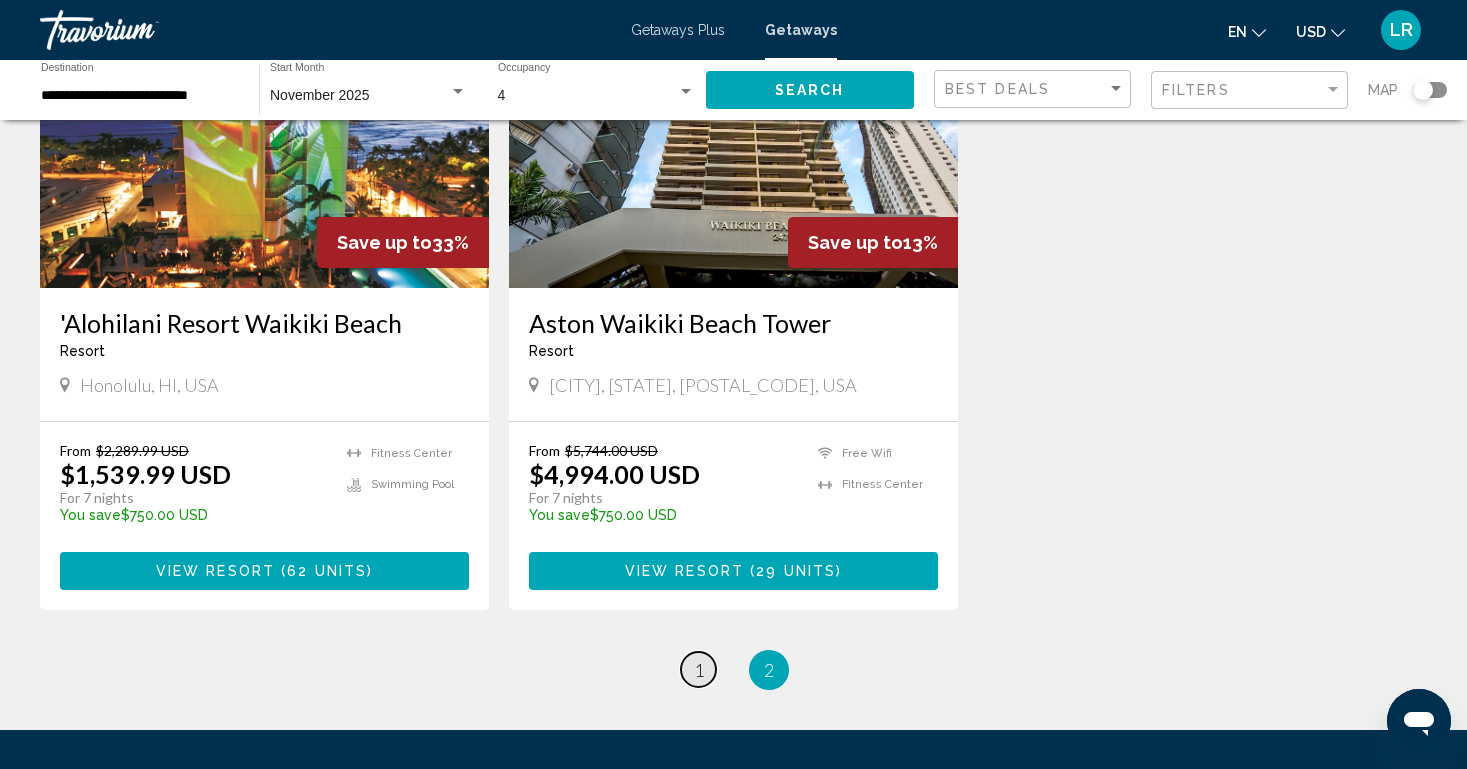 click on "1" at bounding box center (699, 670) 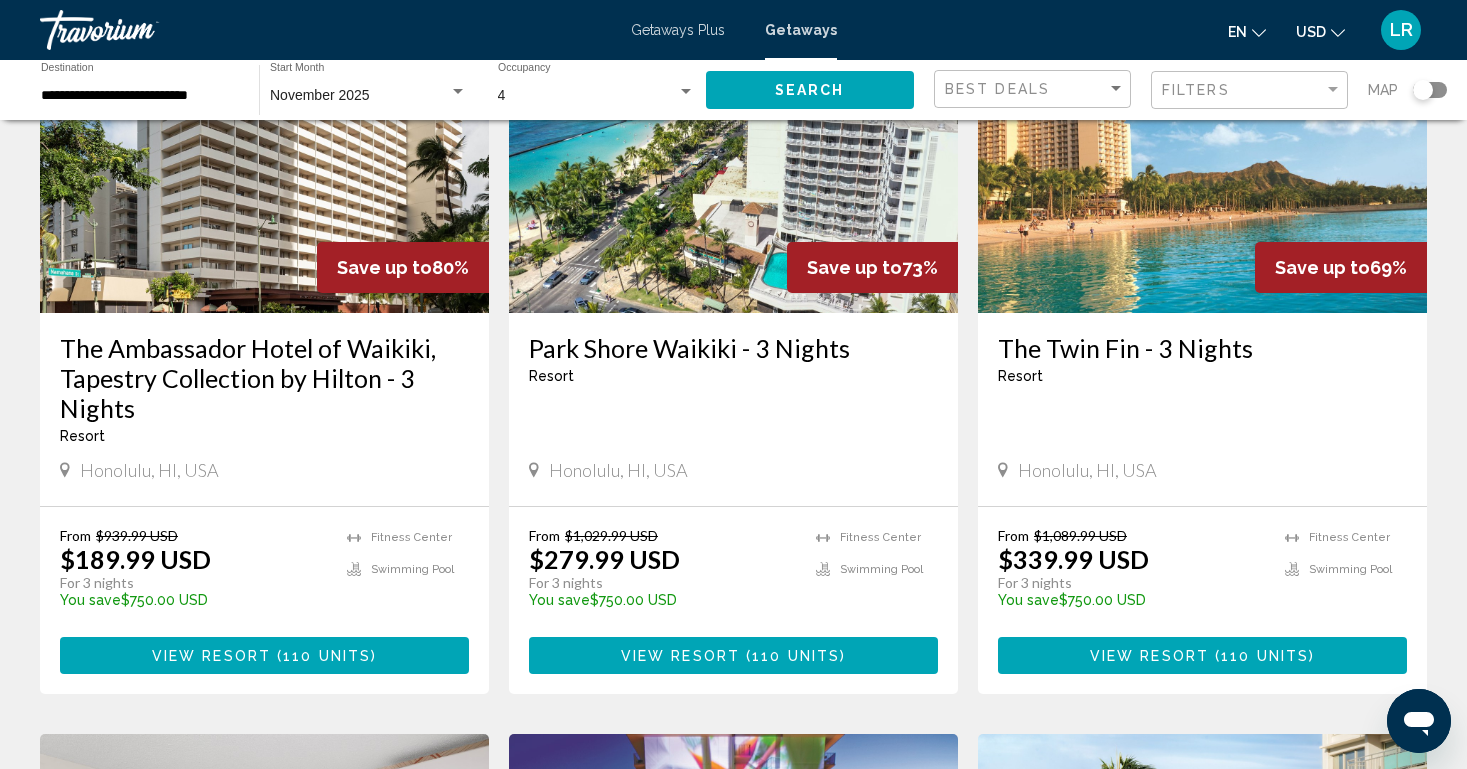 scroll, scrollTop: 277, scrollLeft: 0, axis: vertical 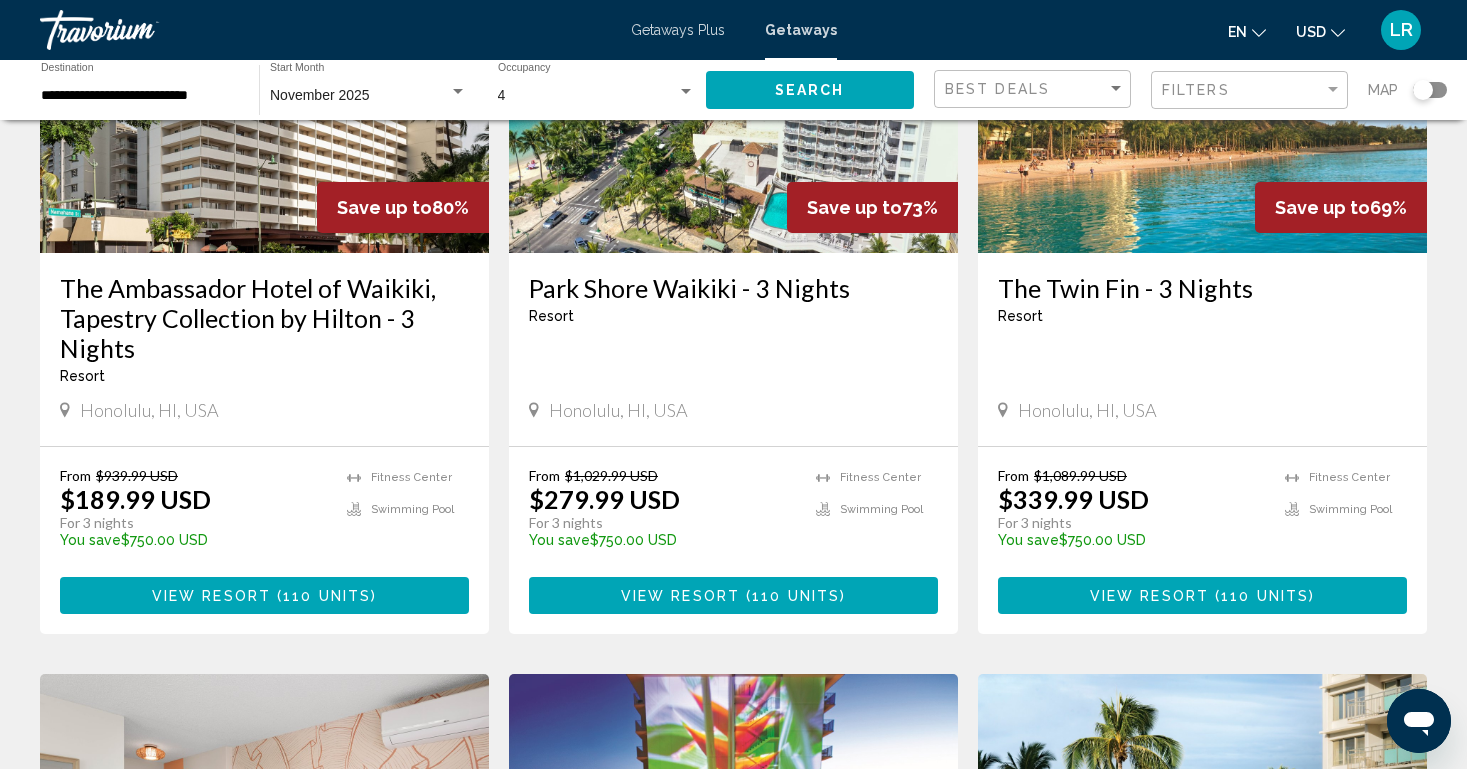 click on "4 Occupancy Any Occupancy" 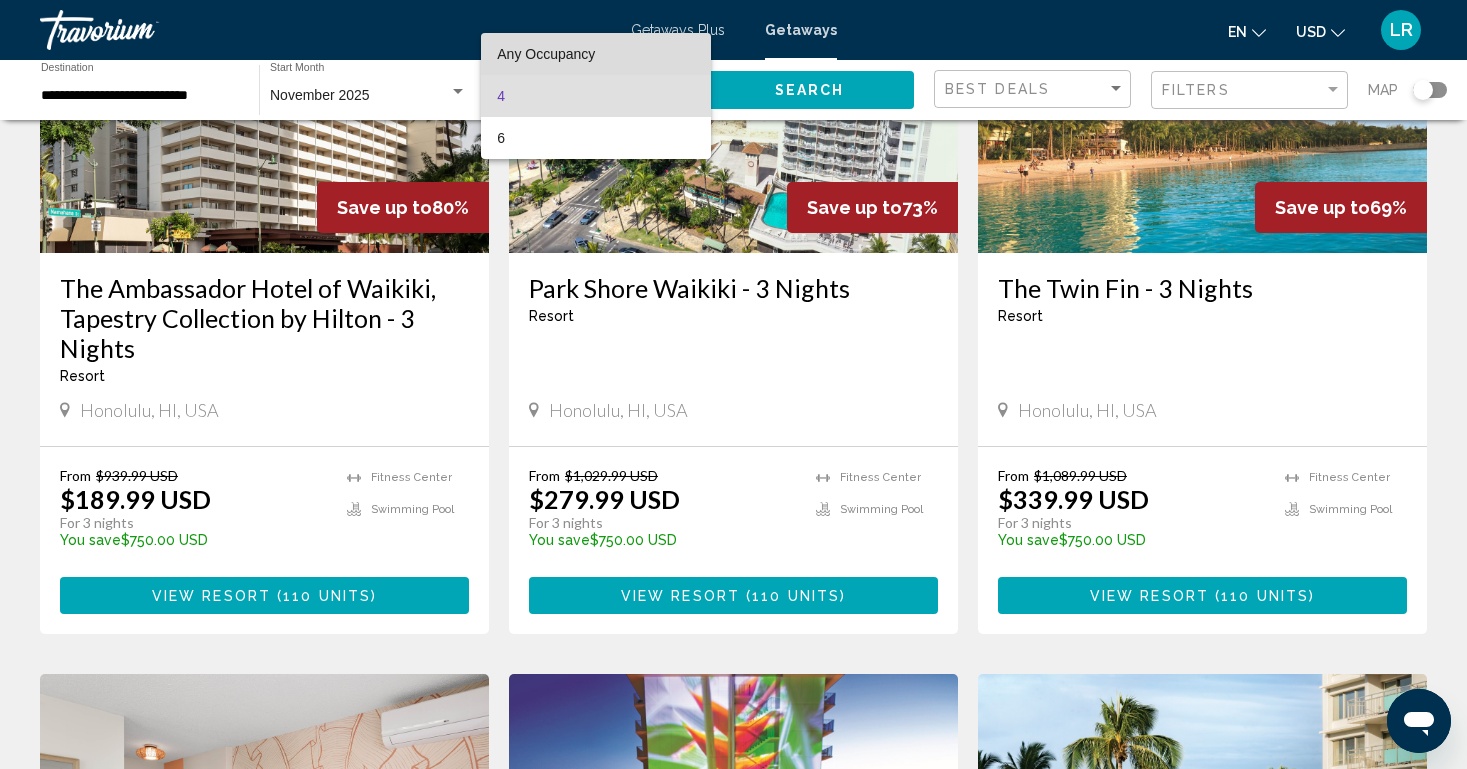 click on "Any Occupancy" at bounding box center (595, 54) 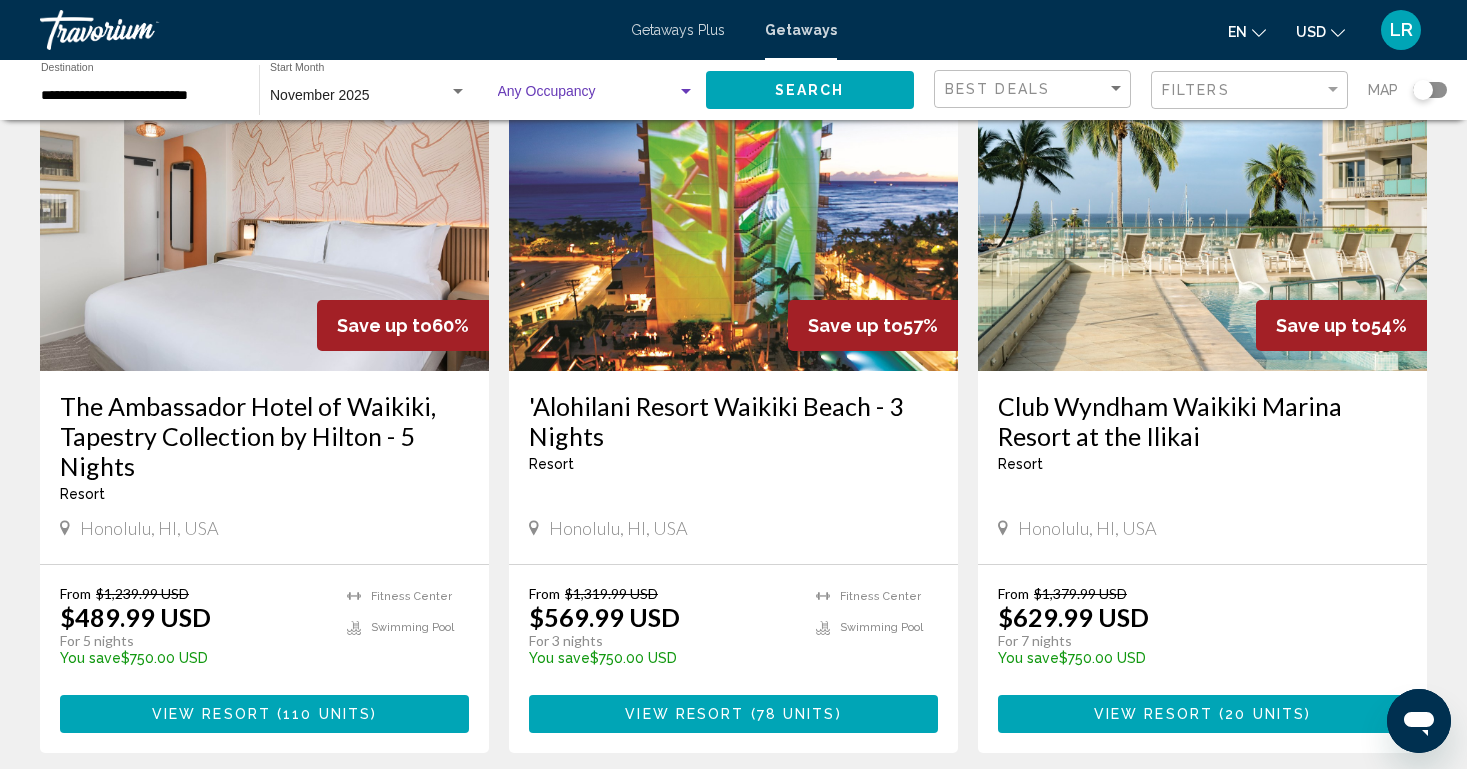 scroll, scrollTop: 903, scrollLeft: 0, axis: vertical 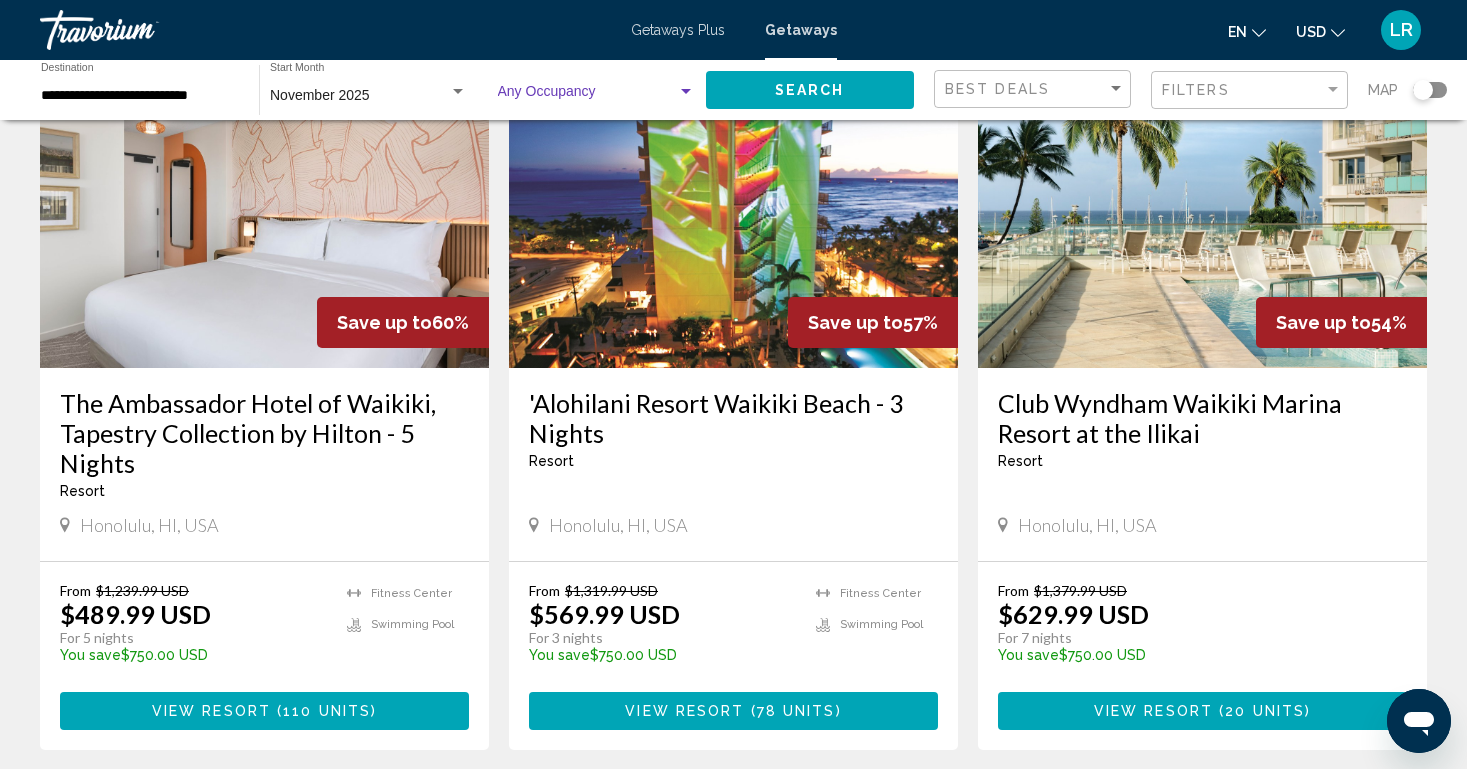 click on "$1,379.99 USD" at bounding box center (1080, 590) 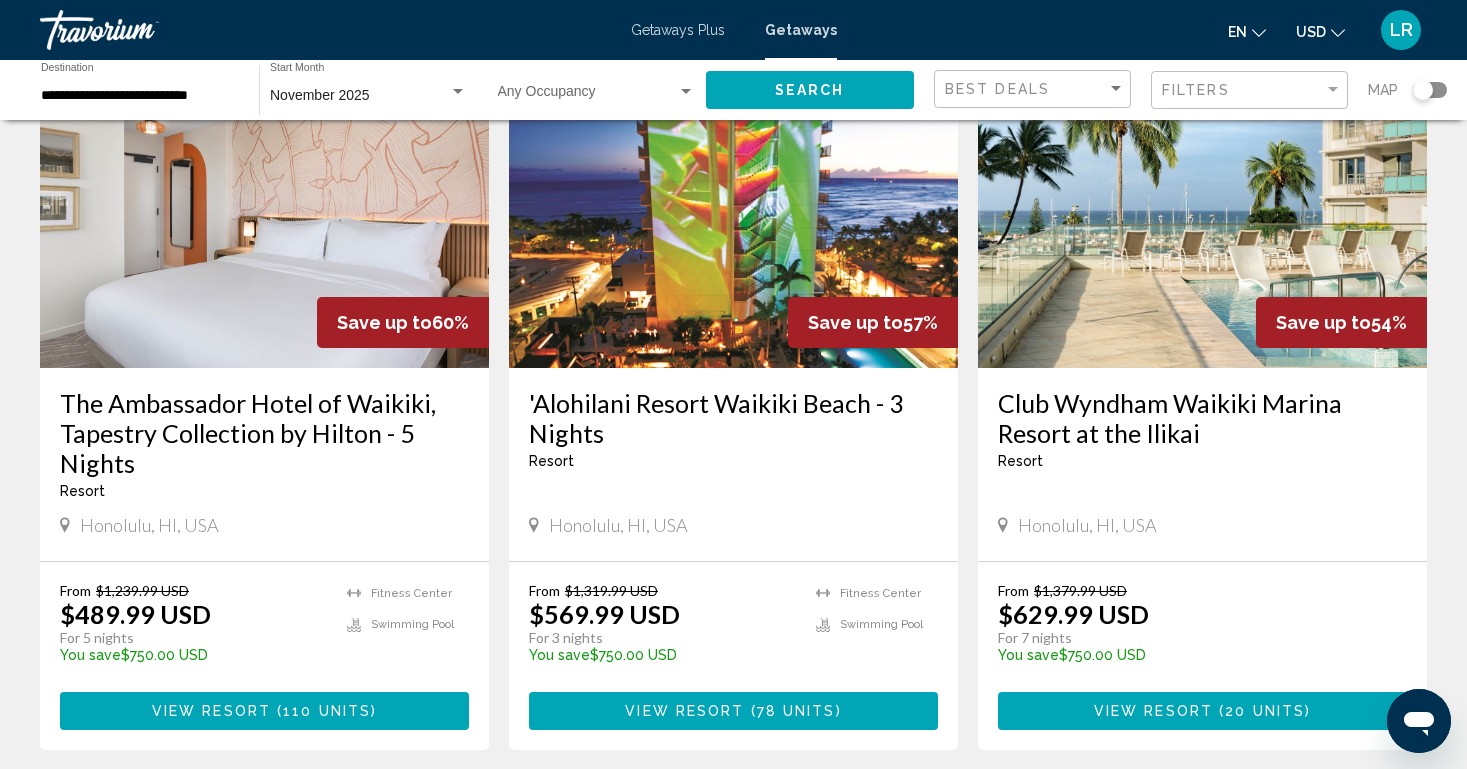 click on "Club Wyndham Waikiki Marina Resort at the Ilikai" at bounding box center (1202, 418) 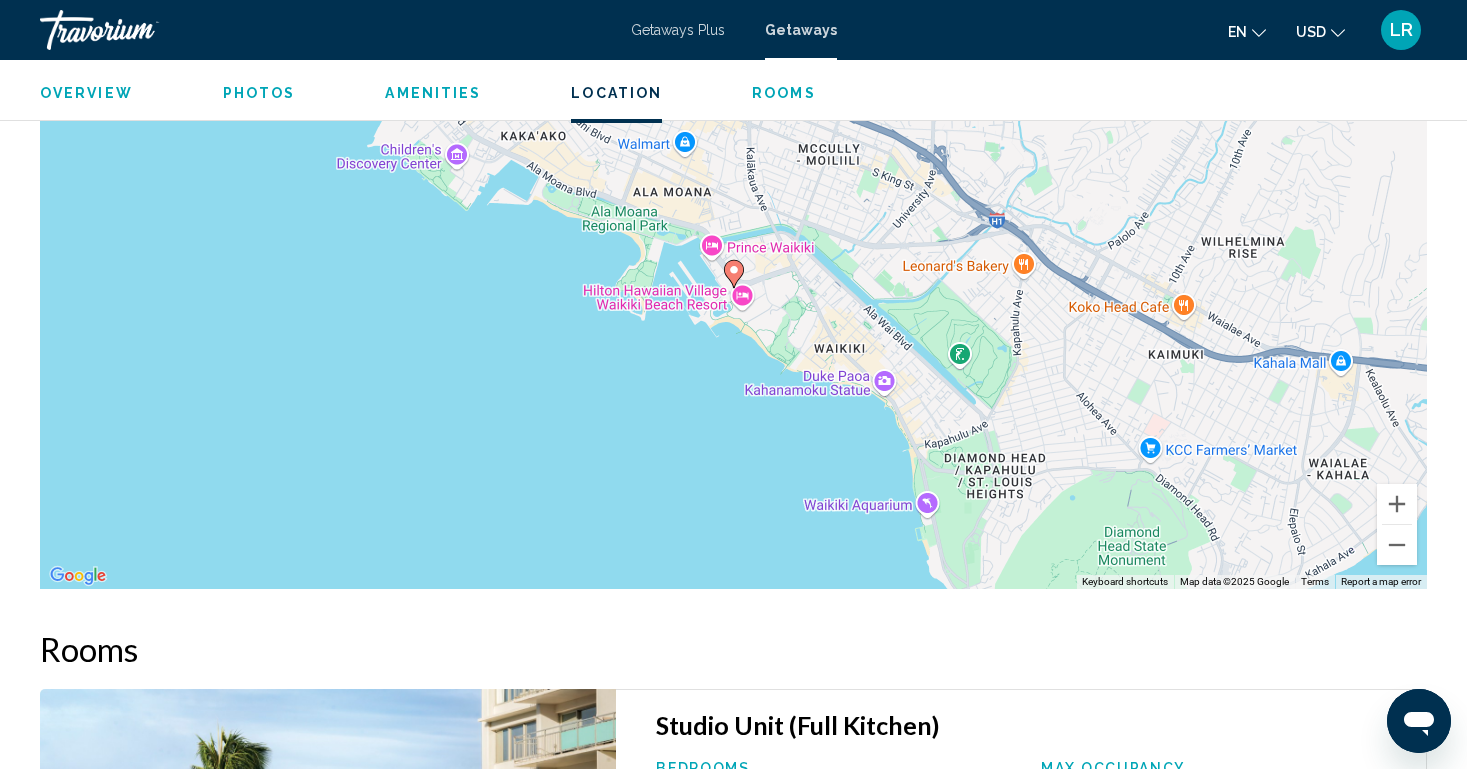 scroll, scrollTop: 2683, scrollLeft: 0, axis: vertical 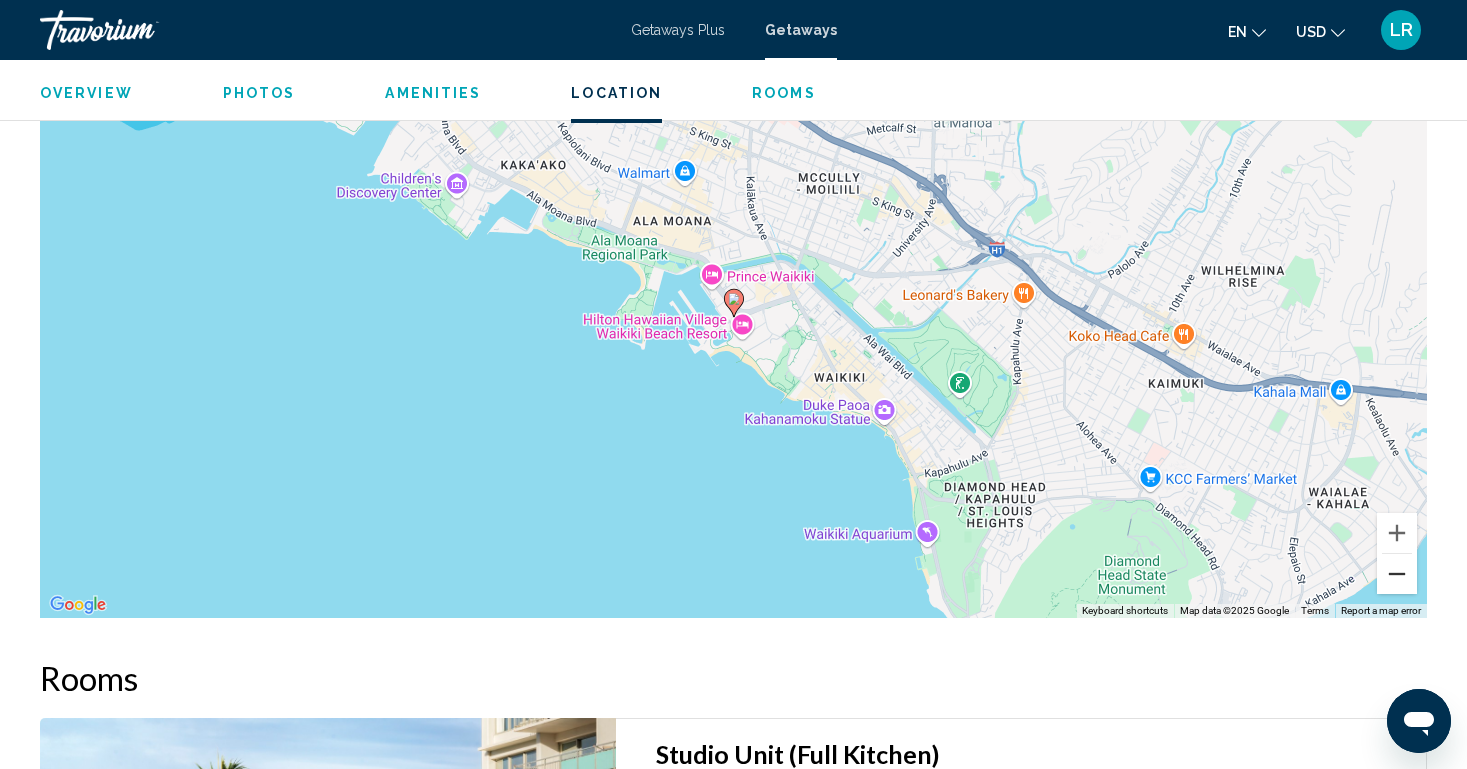 click at bounding box center (1397, 574) 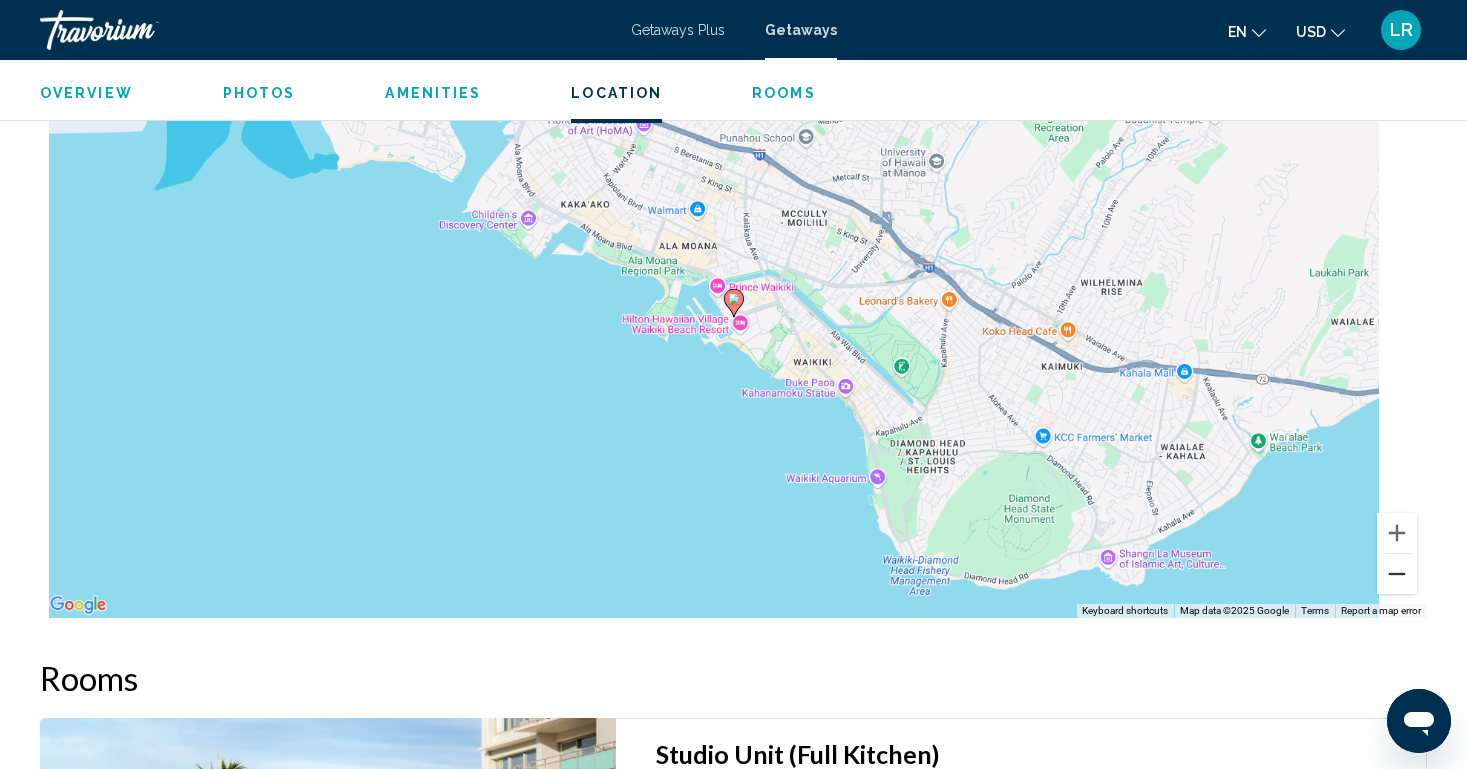 click at bounding box center (1397, 574) 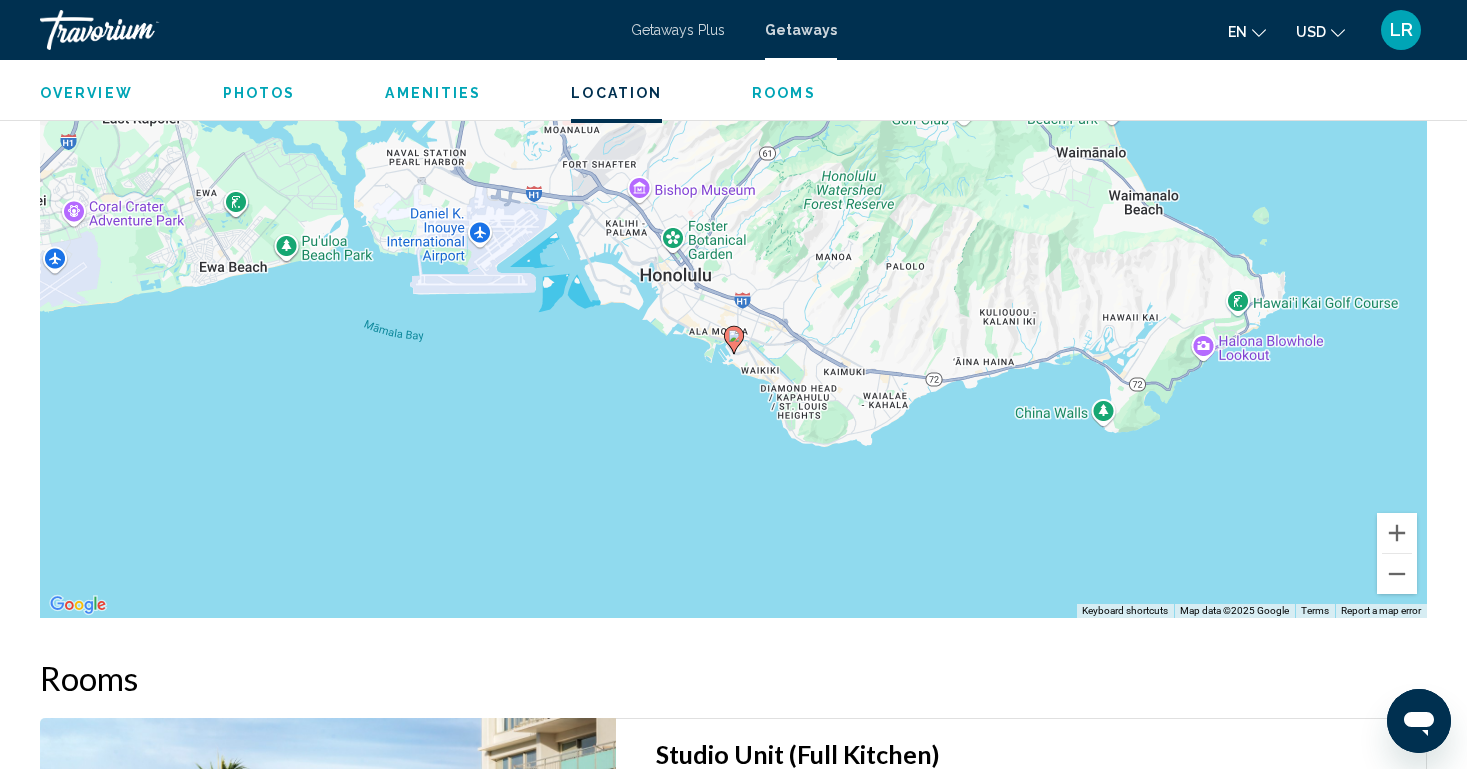 drag, startPoint x: 1241, startPoint y: 339, endPoint x: 1240, endPoint y: 475, distance: 136.00368 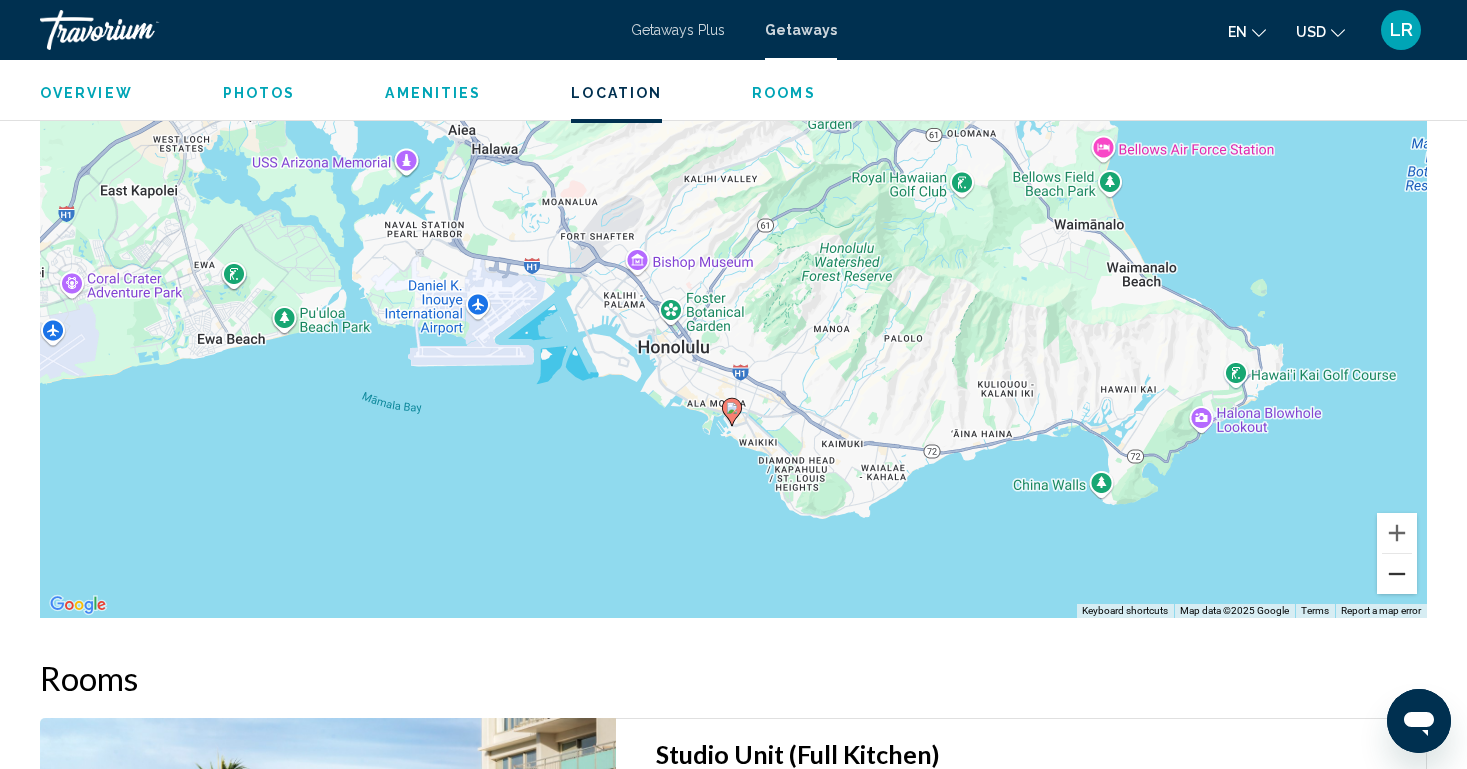 click at bounding box center (1397, 574) 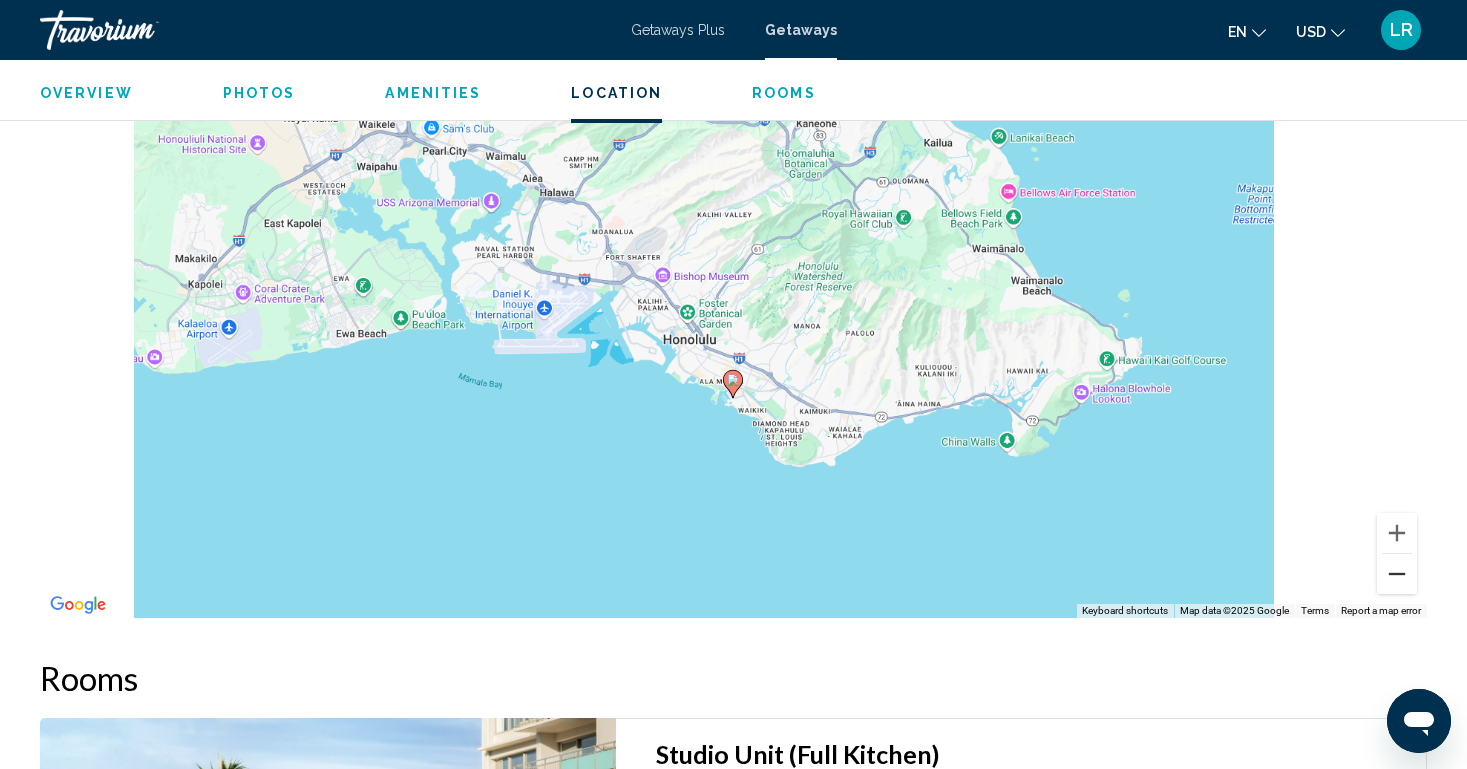 click at bounding box center (1397, 574) 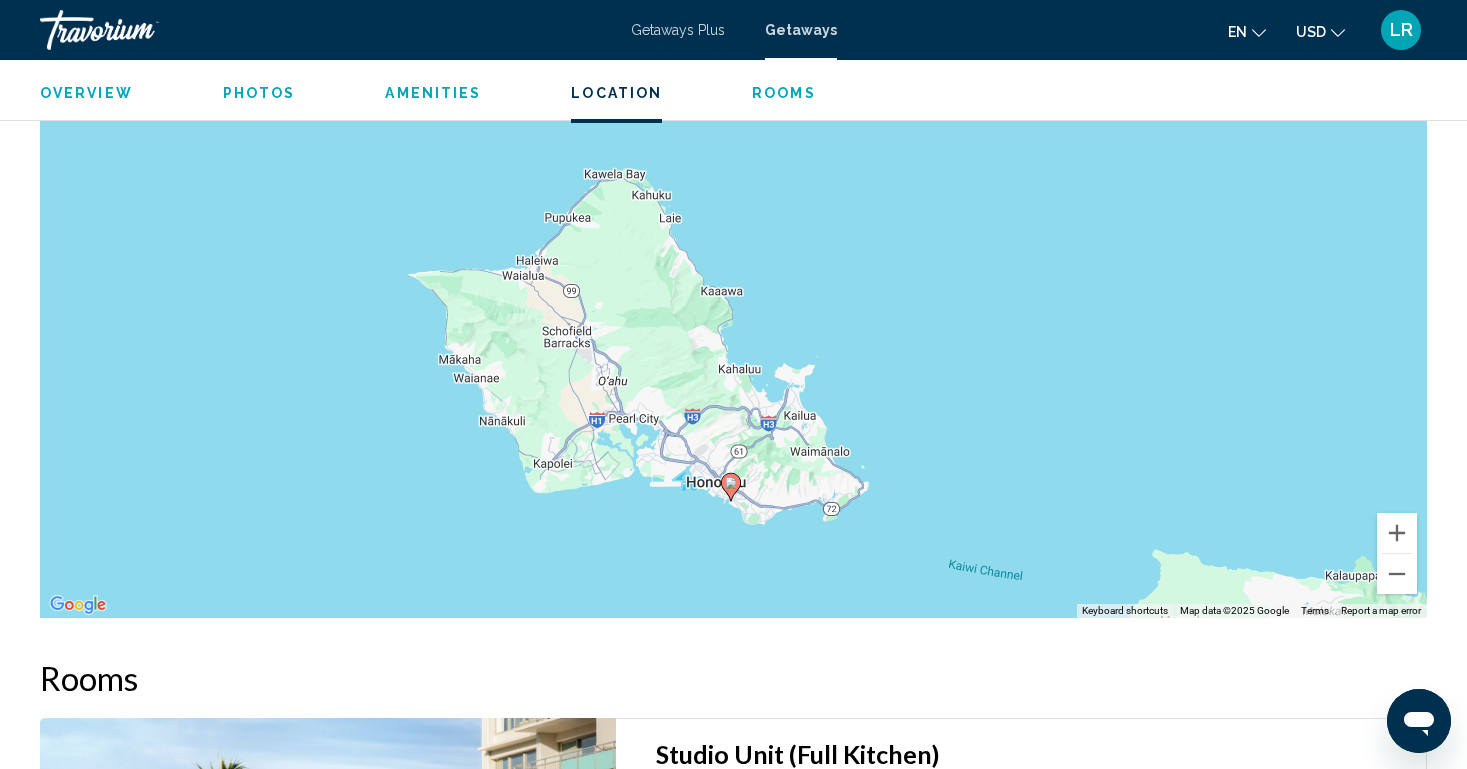 drag, startPoint x: 1249, startPoint y: 356, endPoint x: 1246, endPoint y: 515, distance: 159.0283 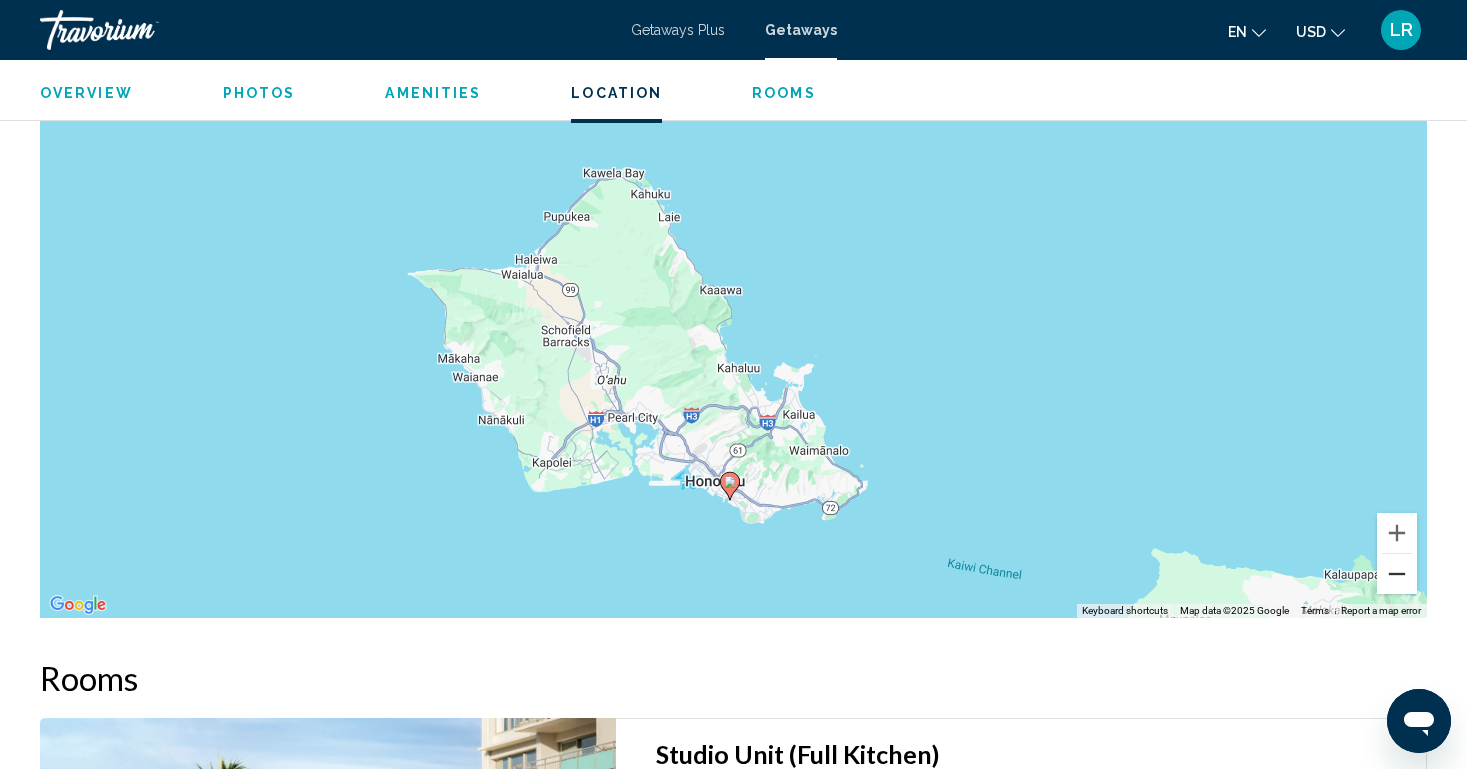click at bounding box center [1397, 574] 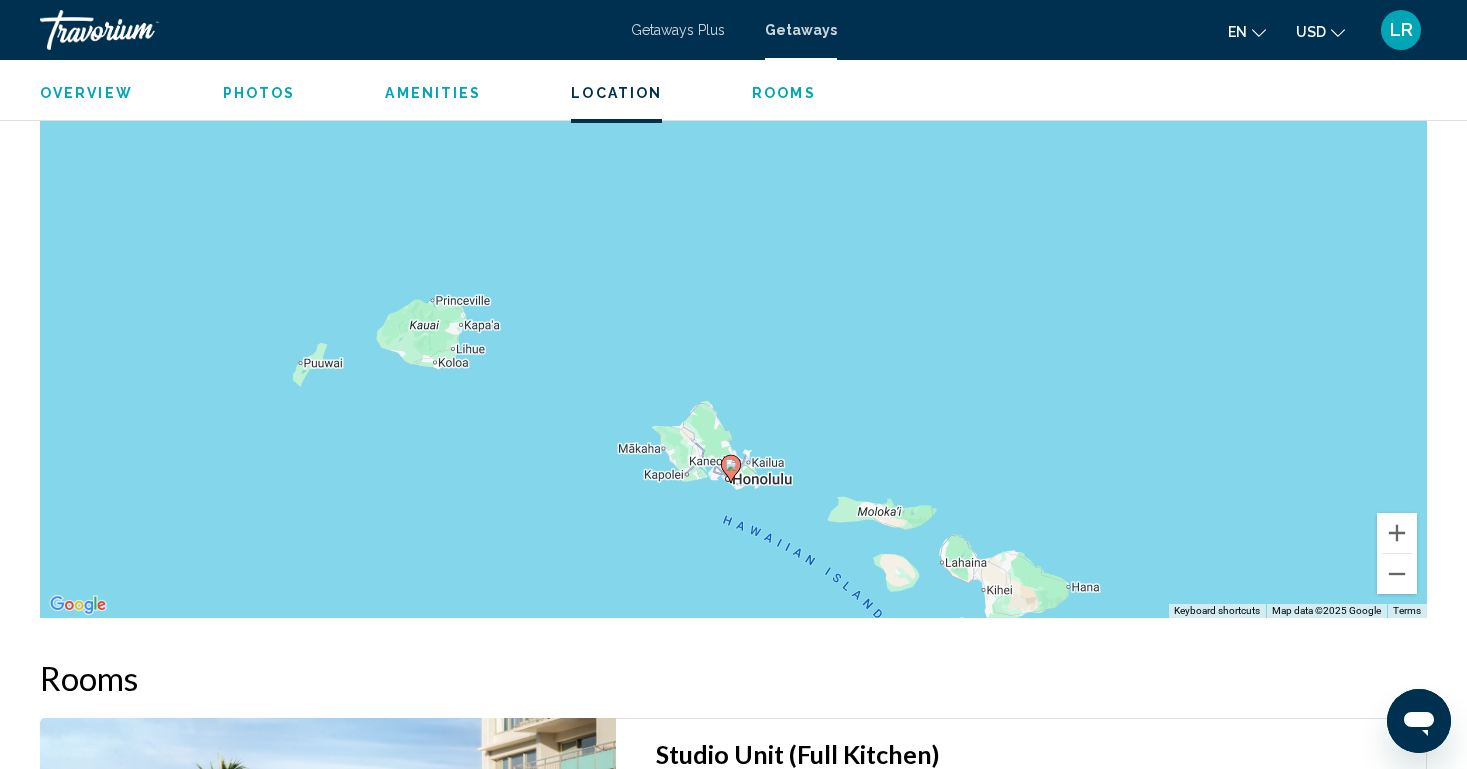 drag, startPoint x: 1256, startPoint y: 410, endPoint x: 1255, endPoint y: 545, distance: 135.00371 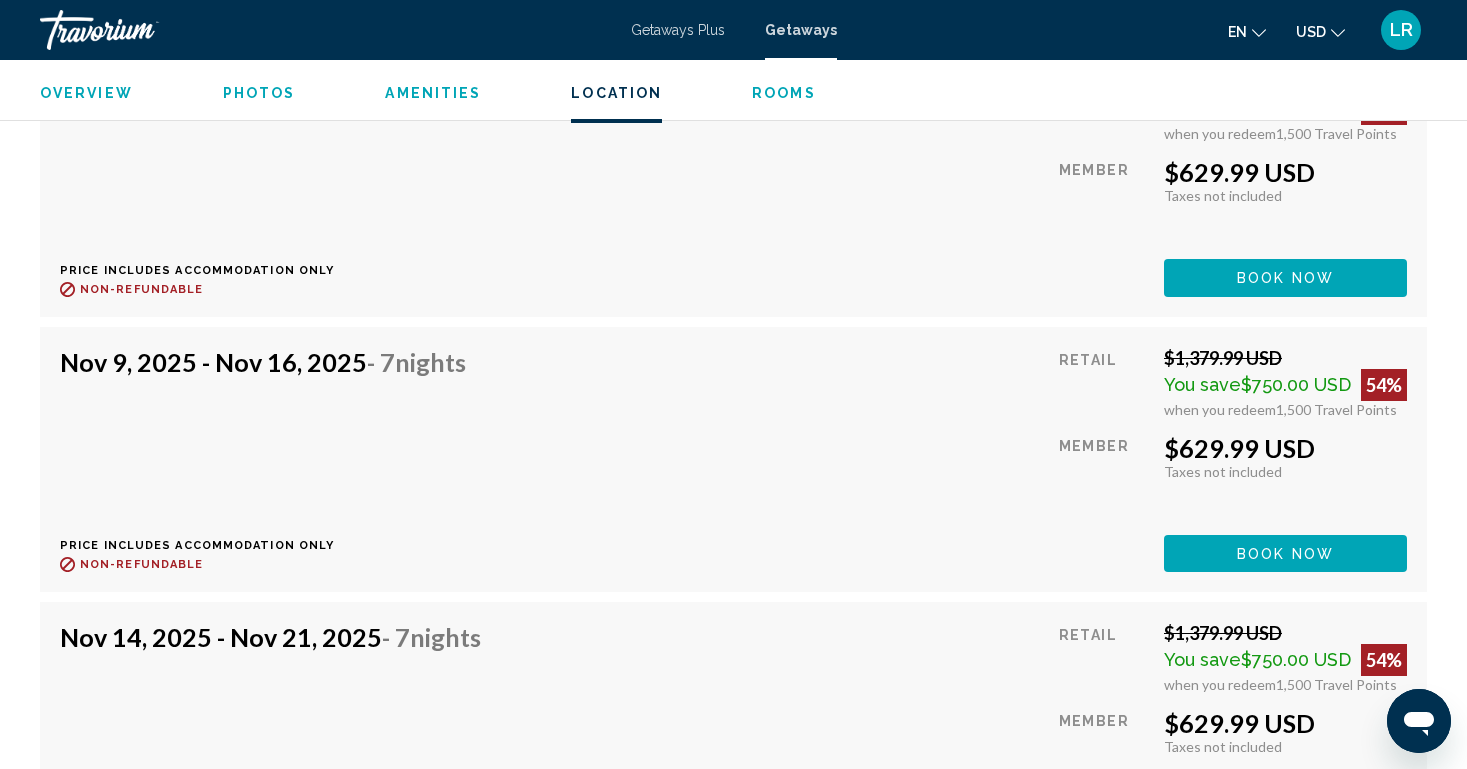 scroll, scrollTop: 4069, scrollLeft: 0, axis: vertical 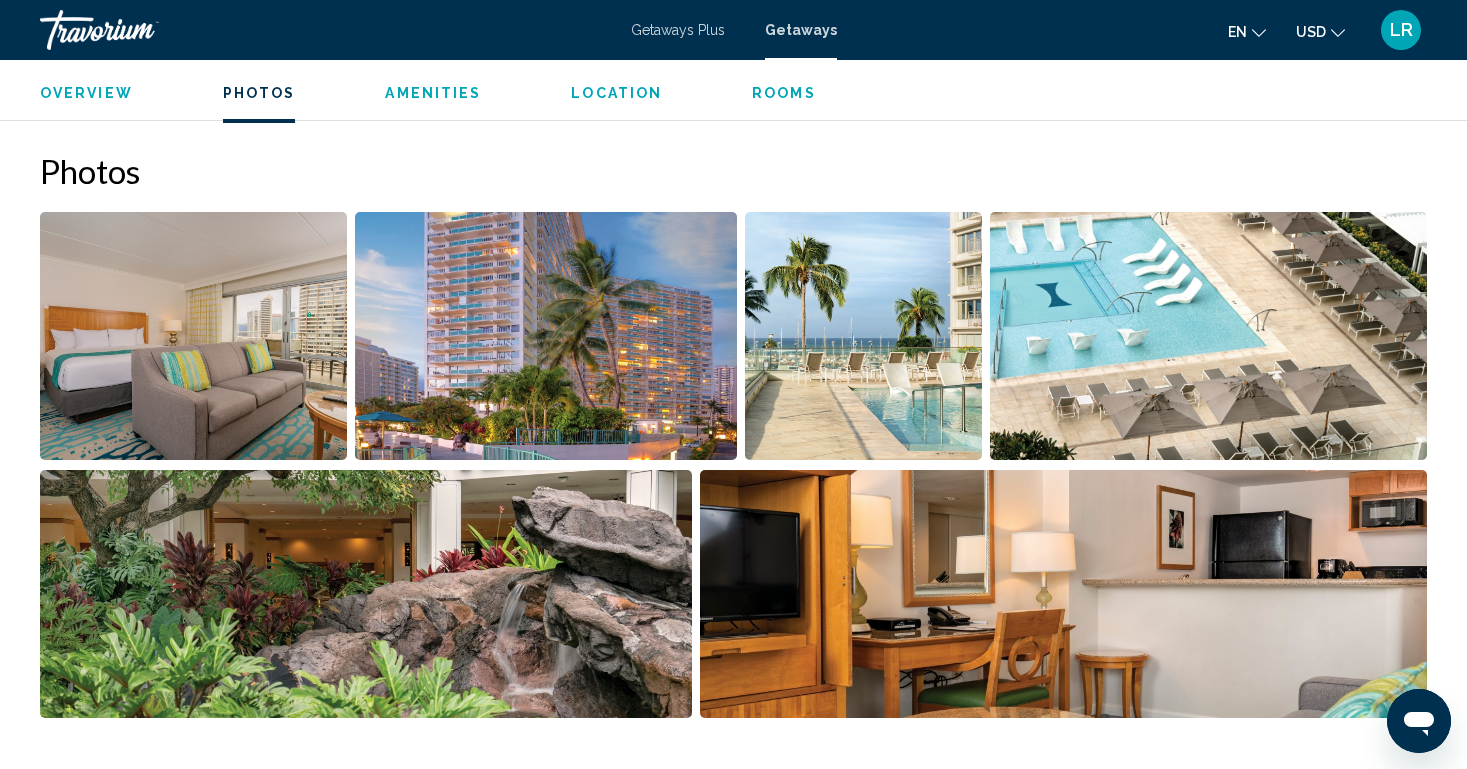 click at bounding box center [546, 336] 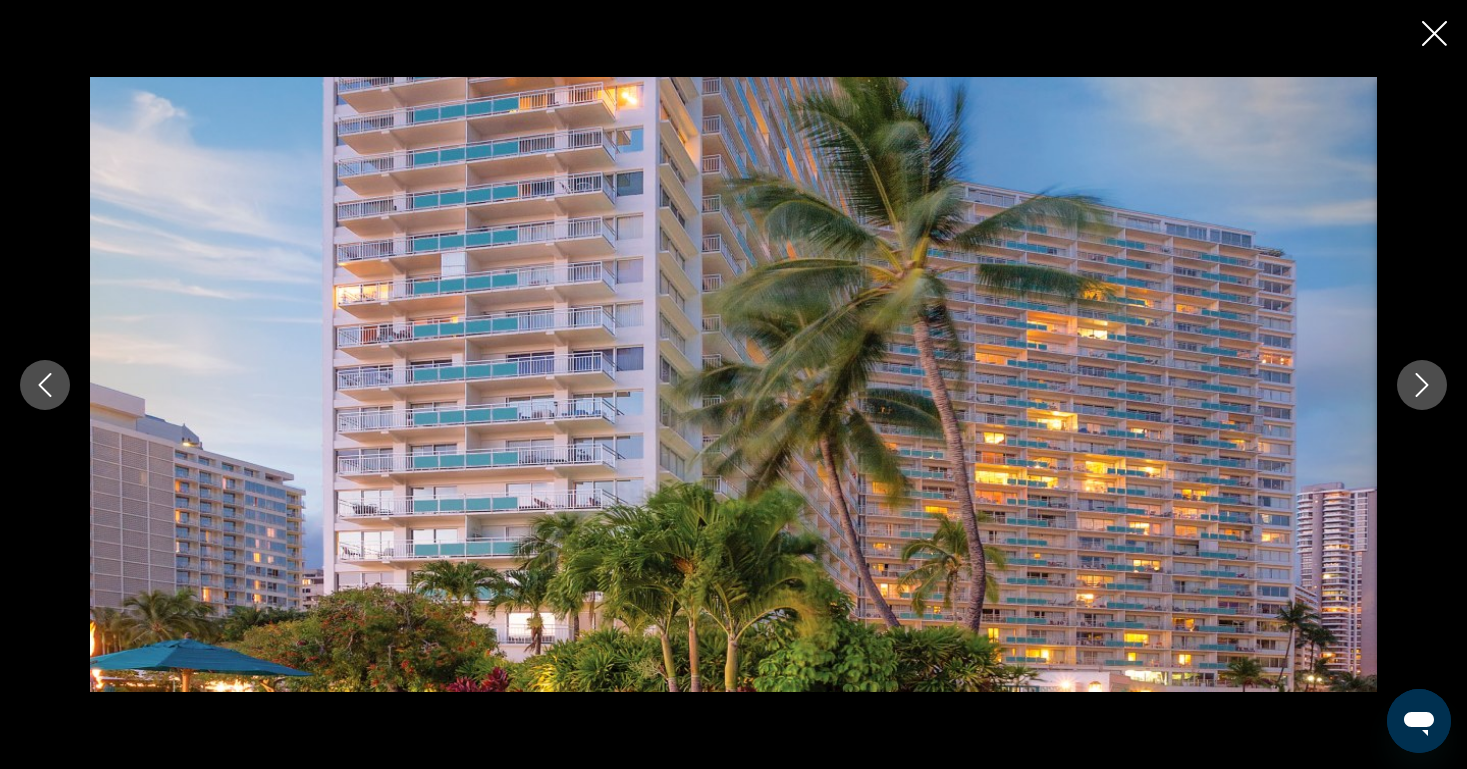 click at bounding box center (1422, 385) 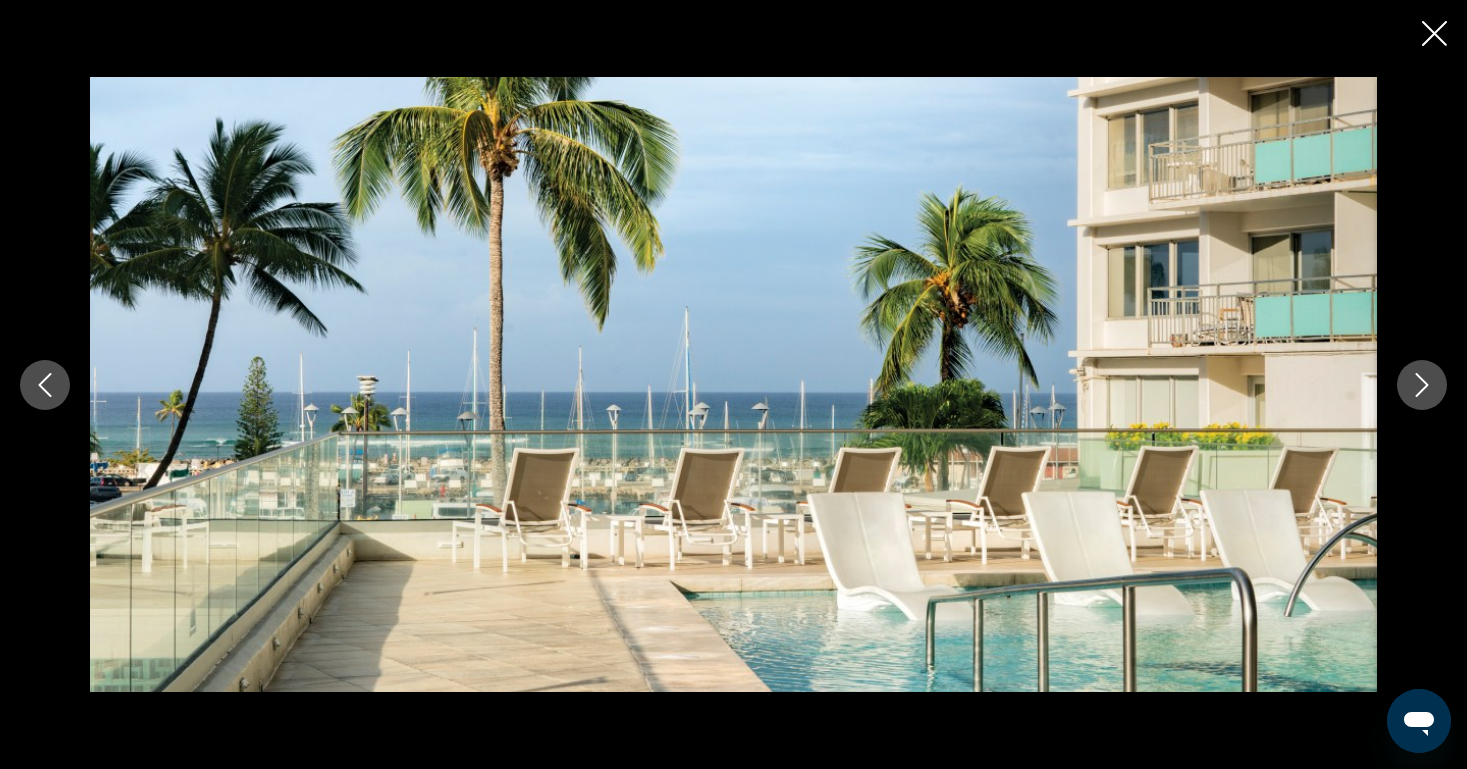 click at bounding box center [1422, 385] 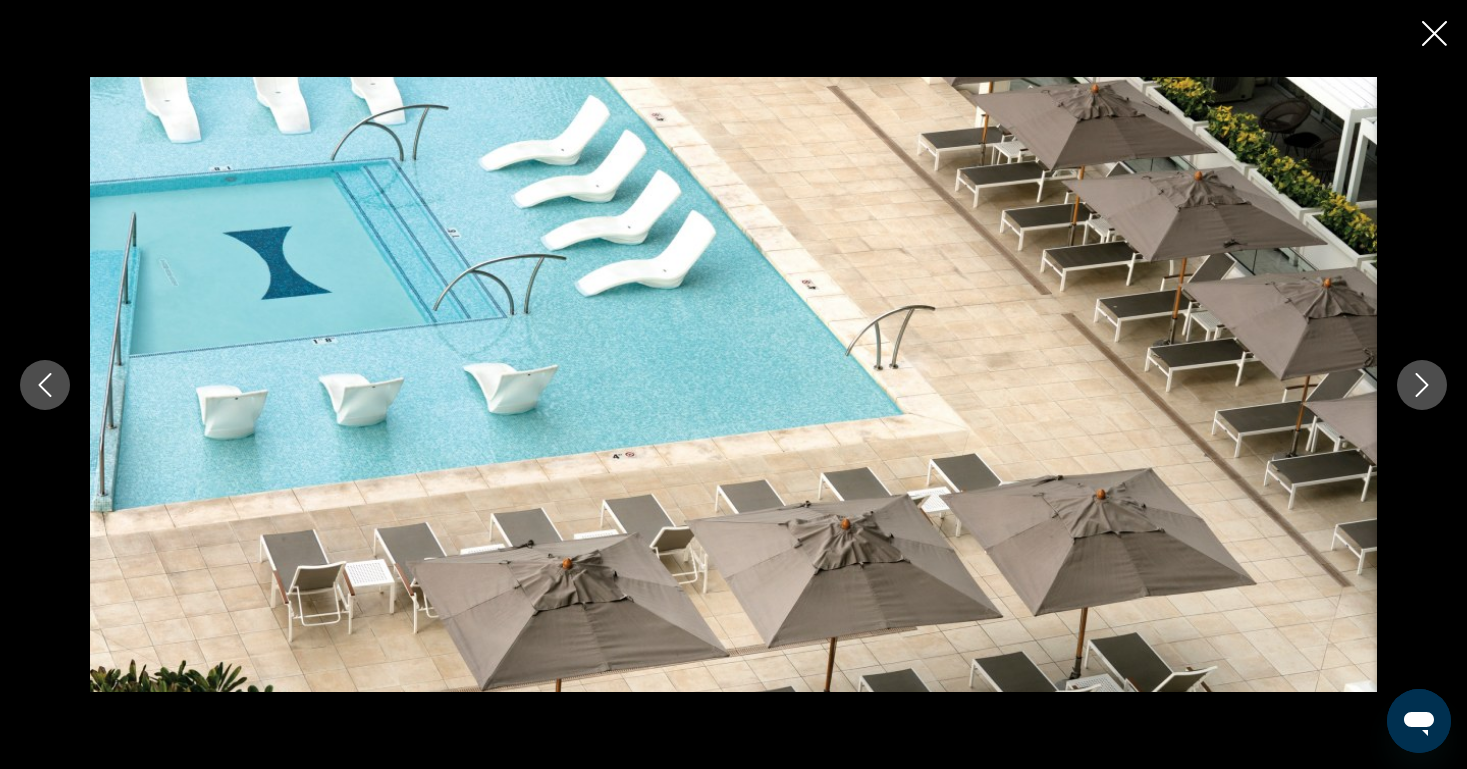 click at bounding box center [1422, 385] 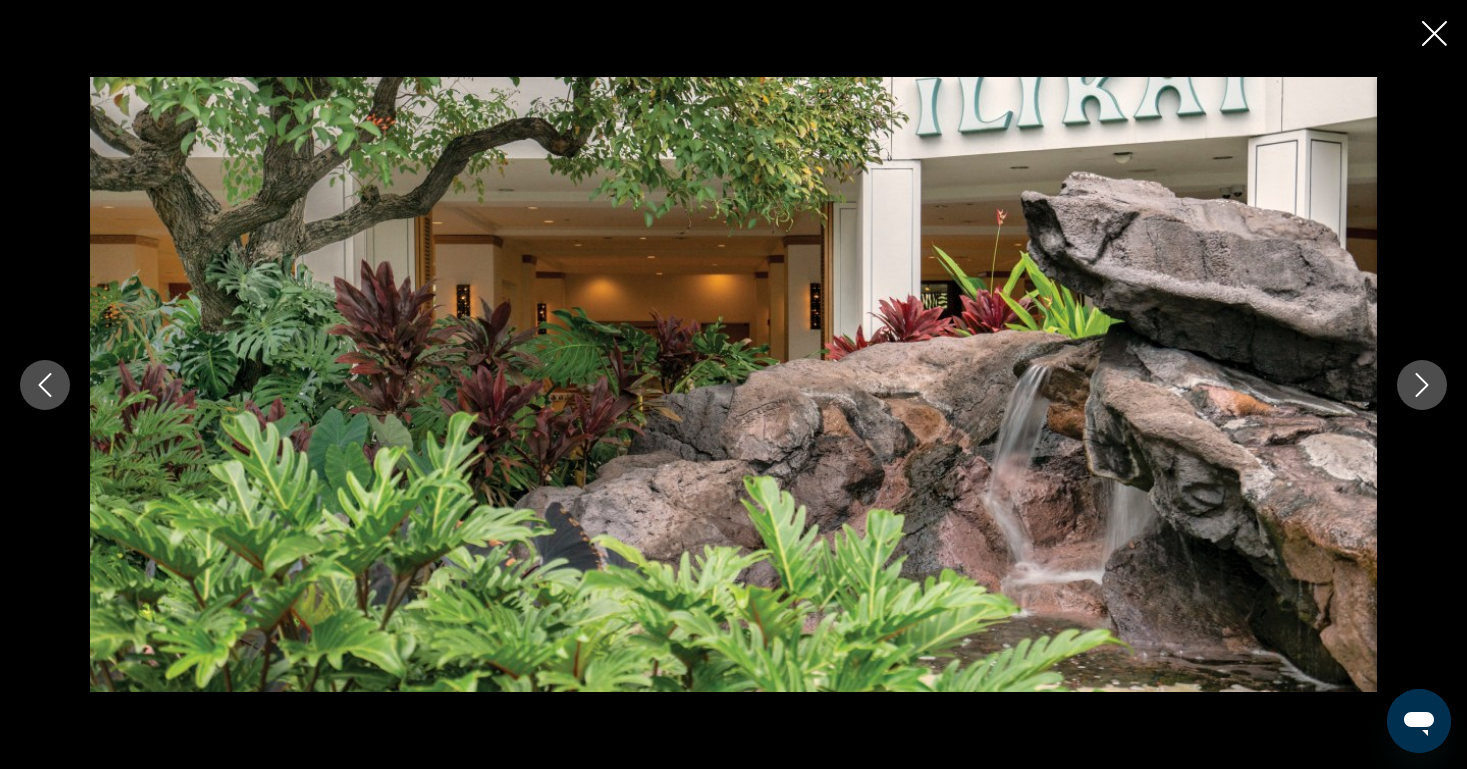 click at bounding box center (1422, 385) 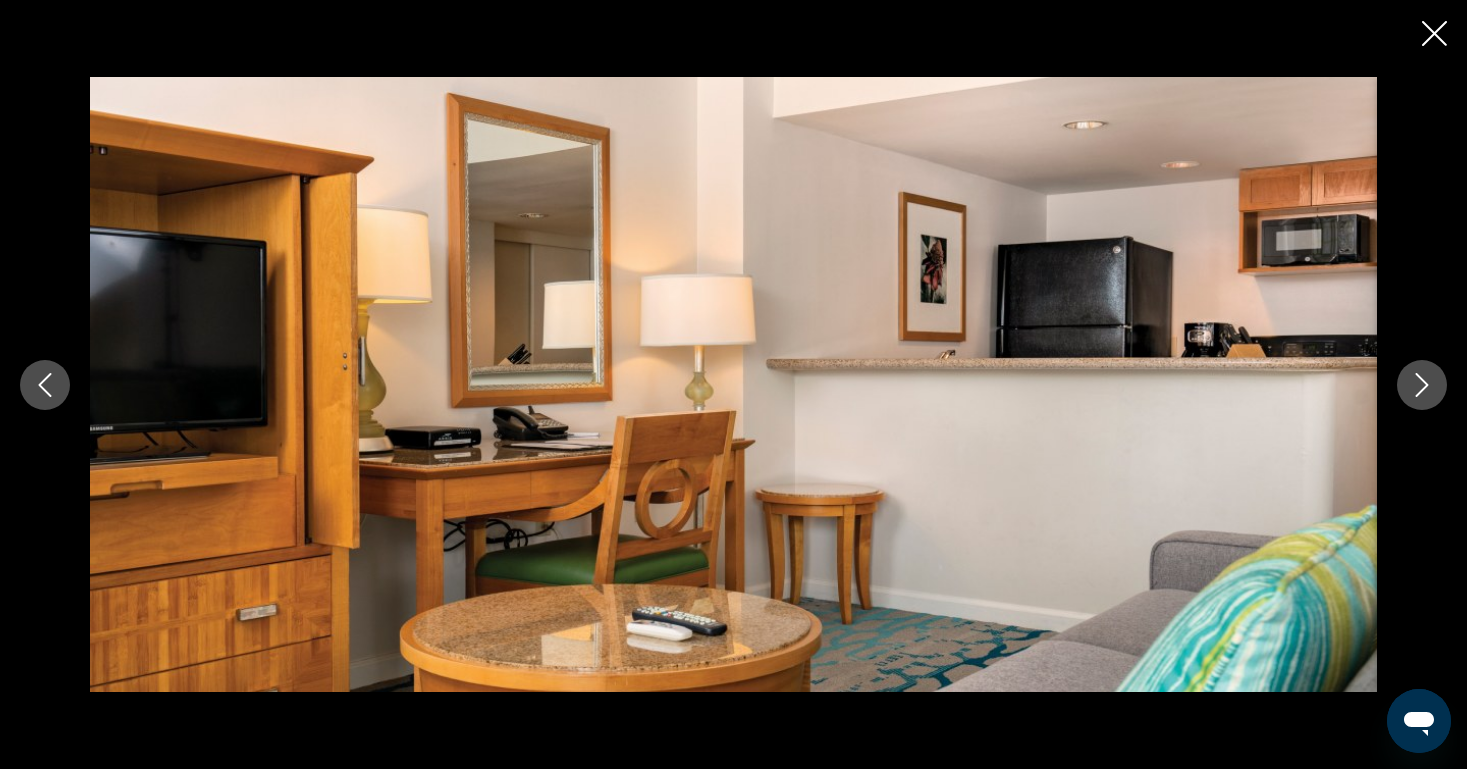 click 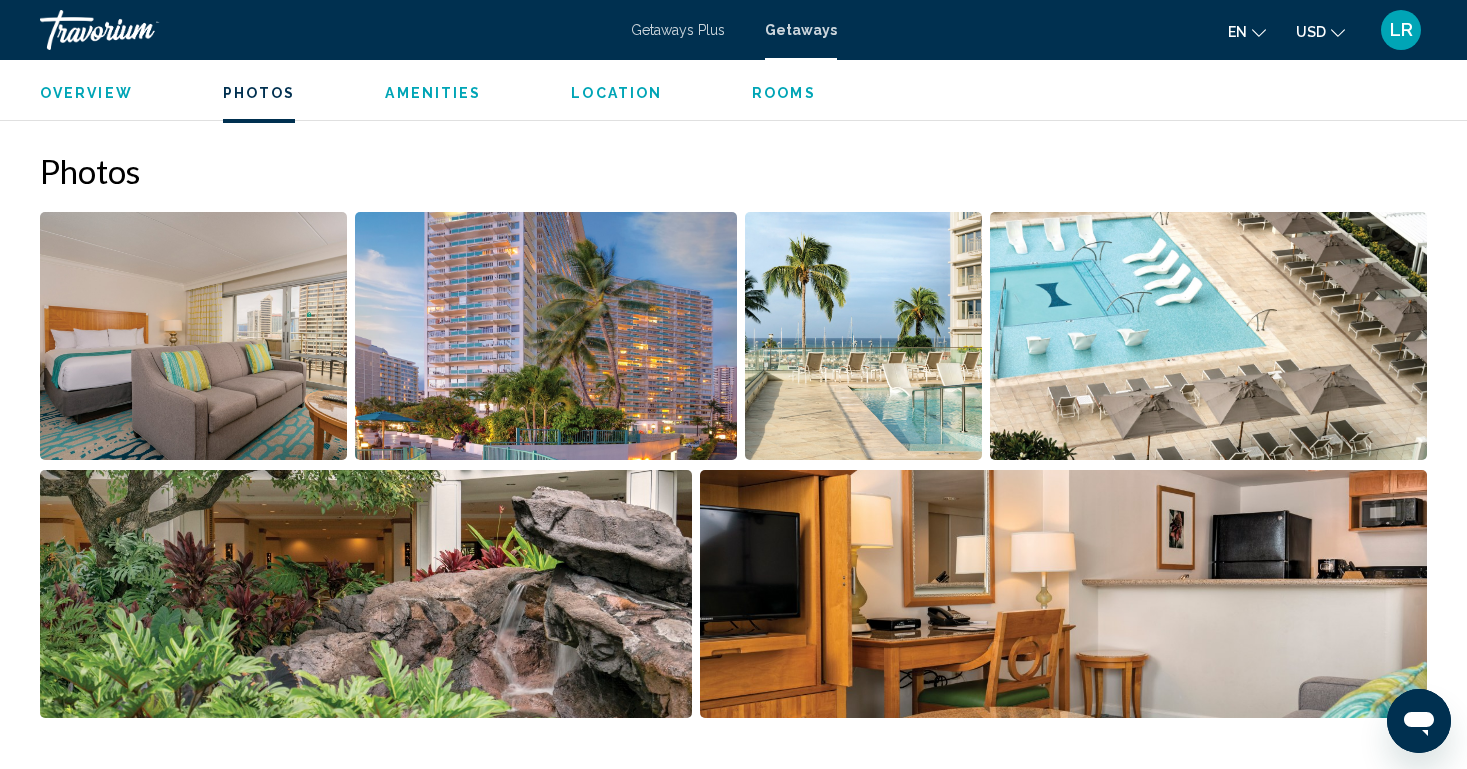 click on "Overview" at bounding box center [86, 93] 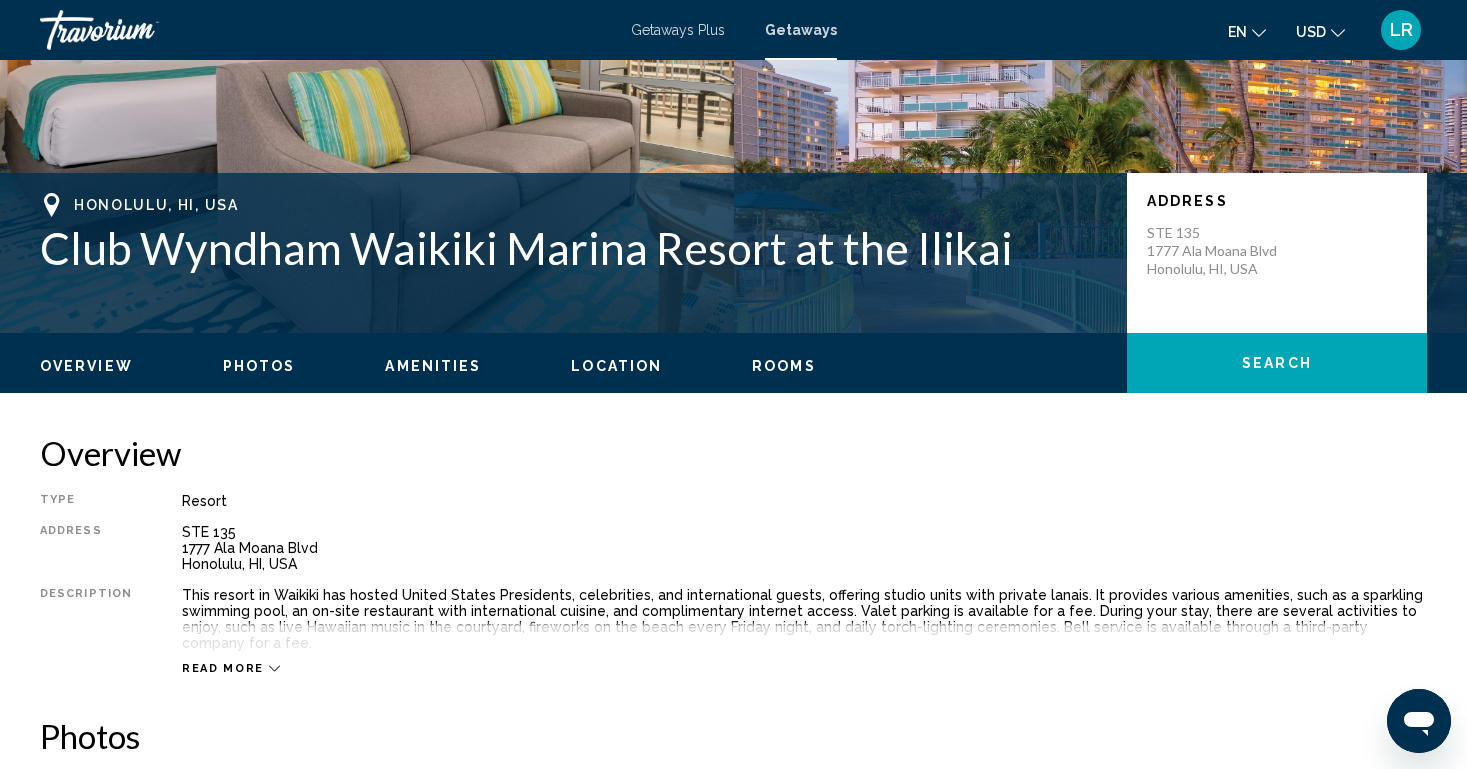 scroll, scrollTop: 0, scrollLeft: 0, axis: both 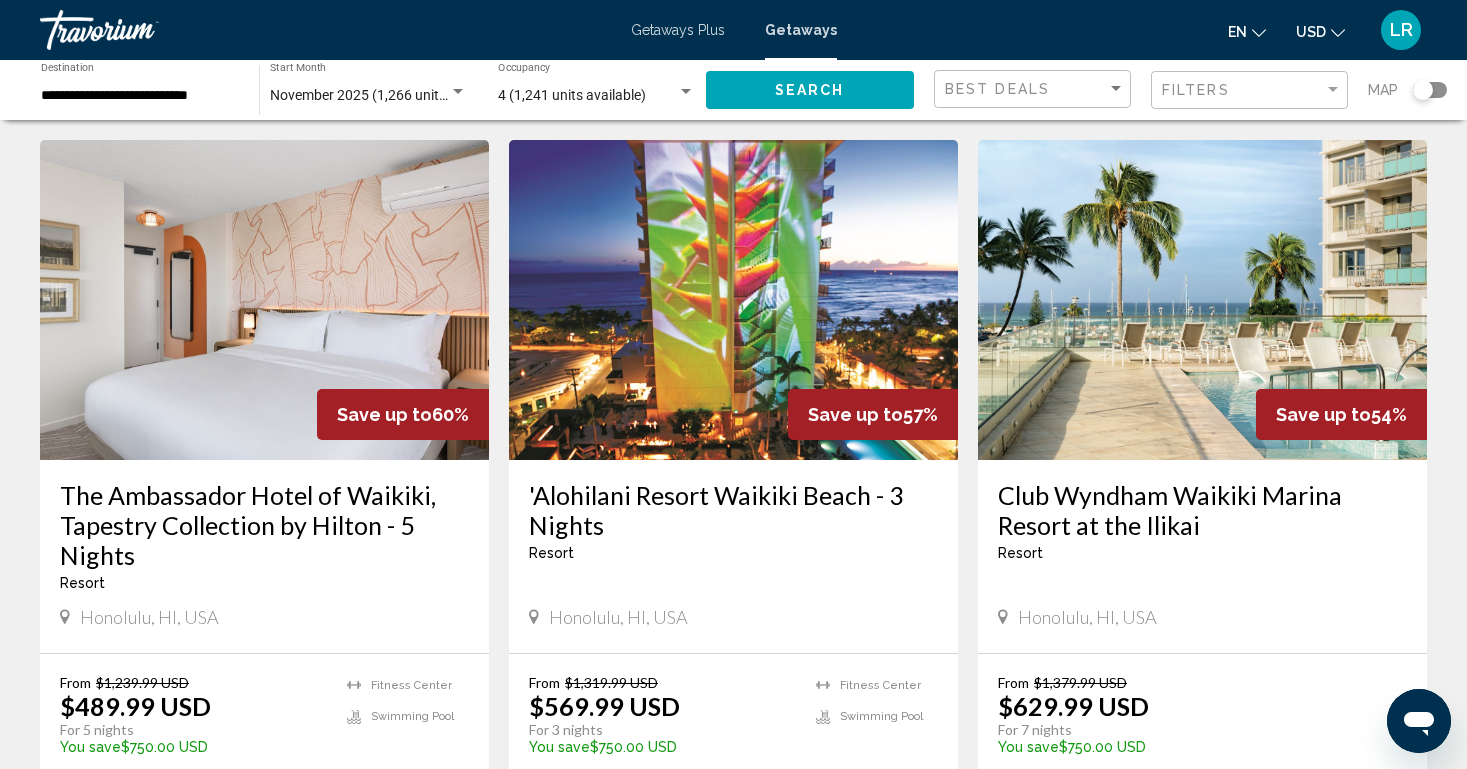 click on "Club Wyndham Waikiki Marina Resort at the Ilikai" at bounding box center (1202, 510) 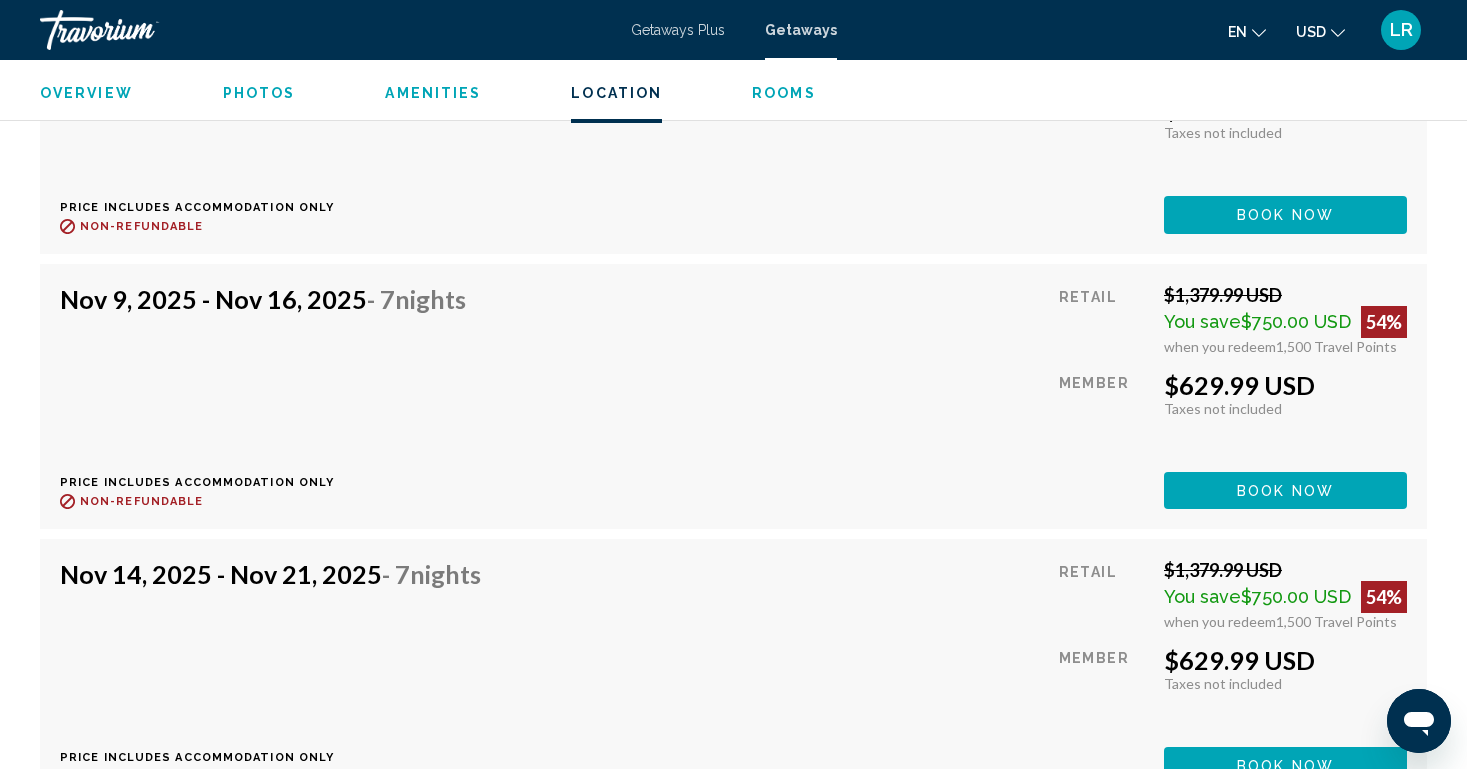 scroll, scrollTop: 4138, scrollLeft: 0, axis: vertical 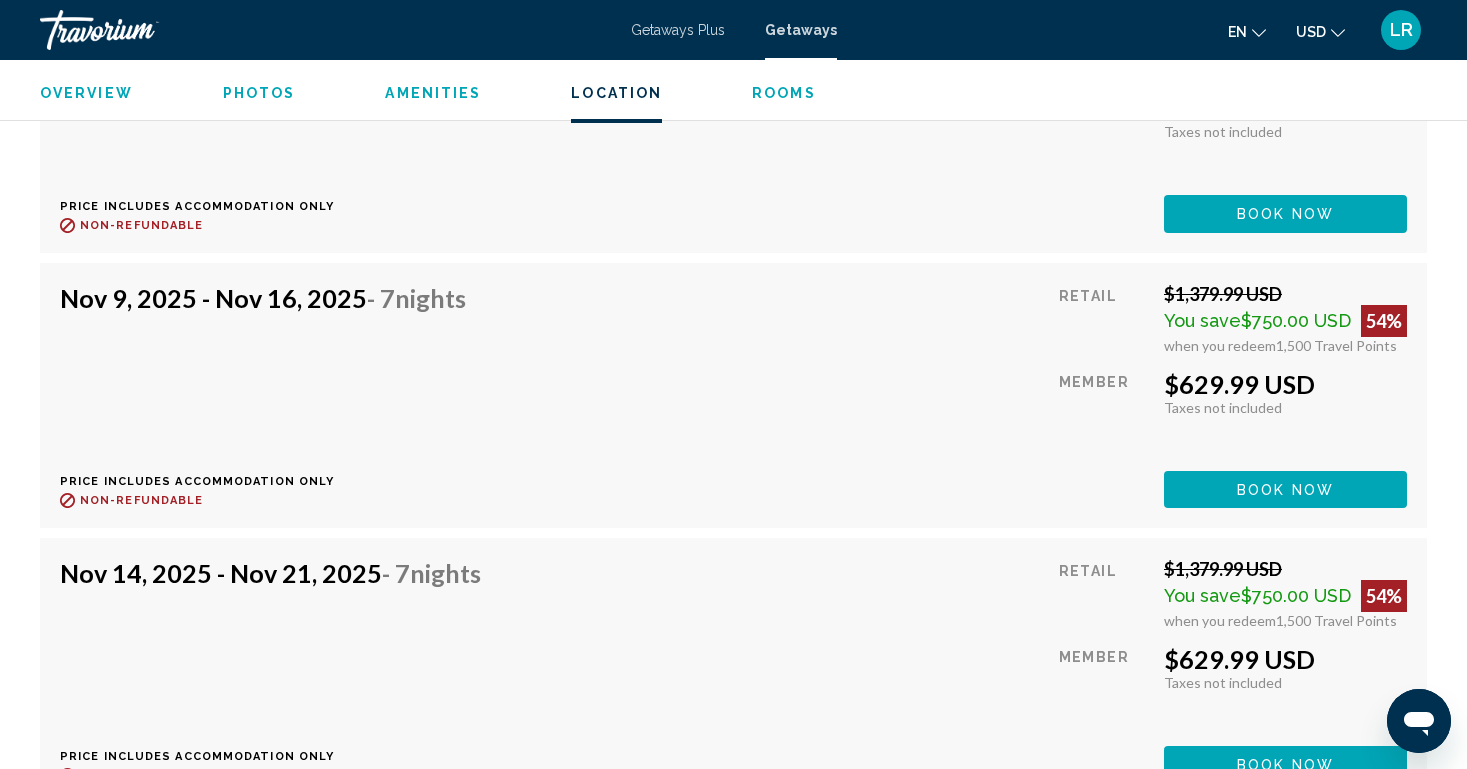 type 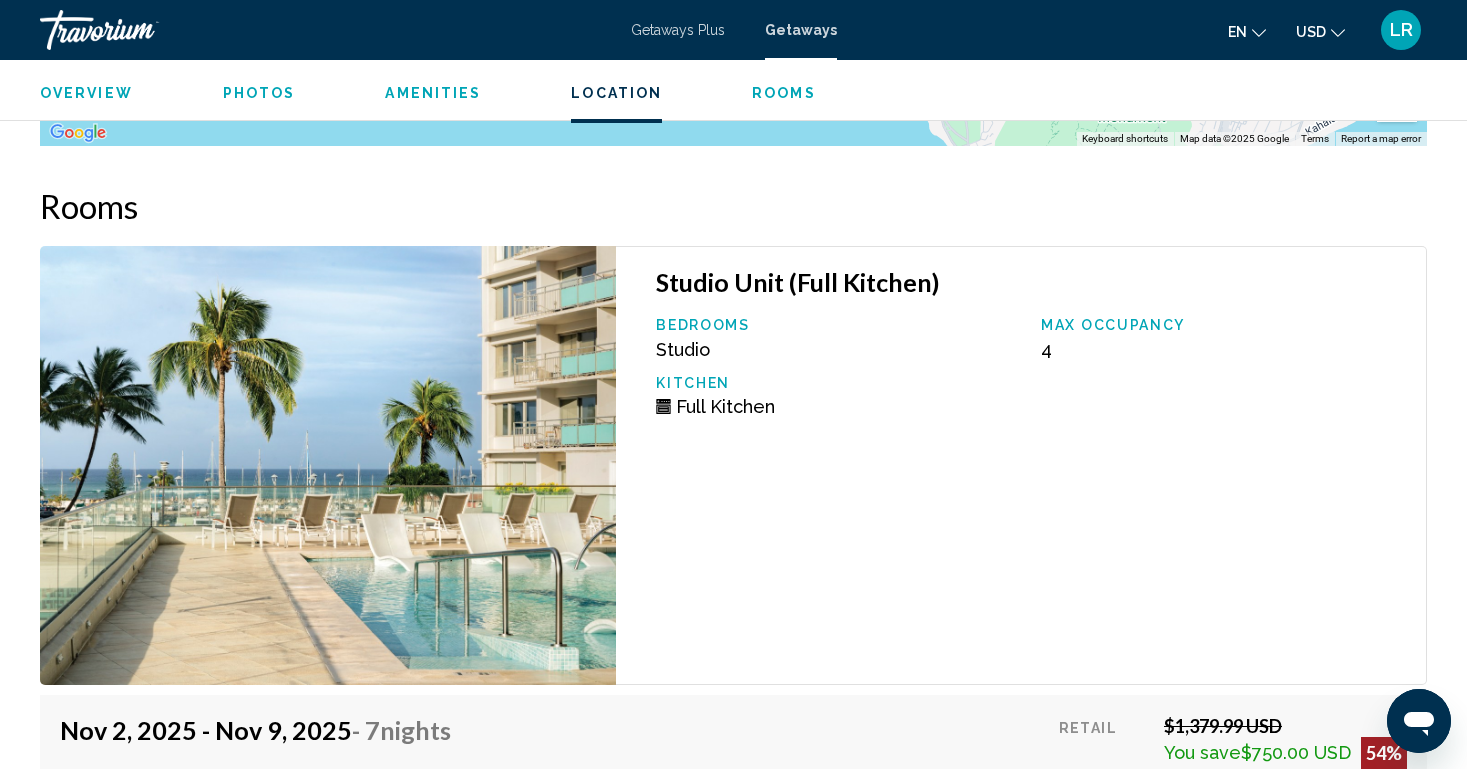 scroll, scrollTop: 3143, scrollLeft: 0, axis: vertical 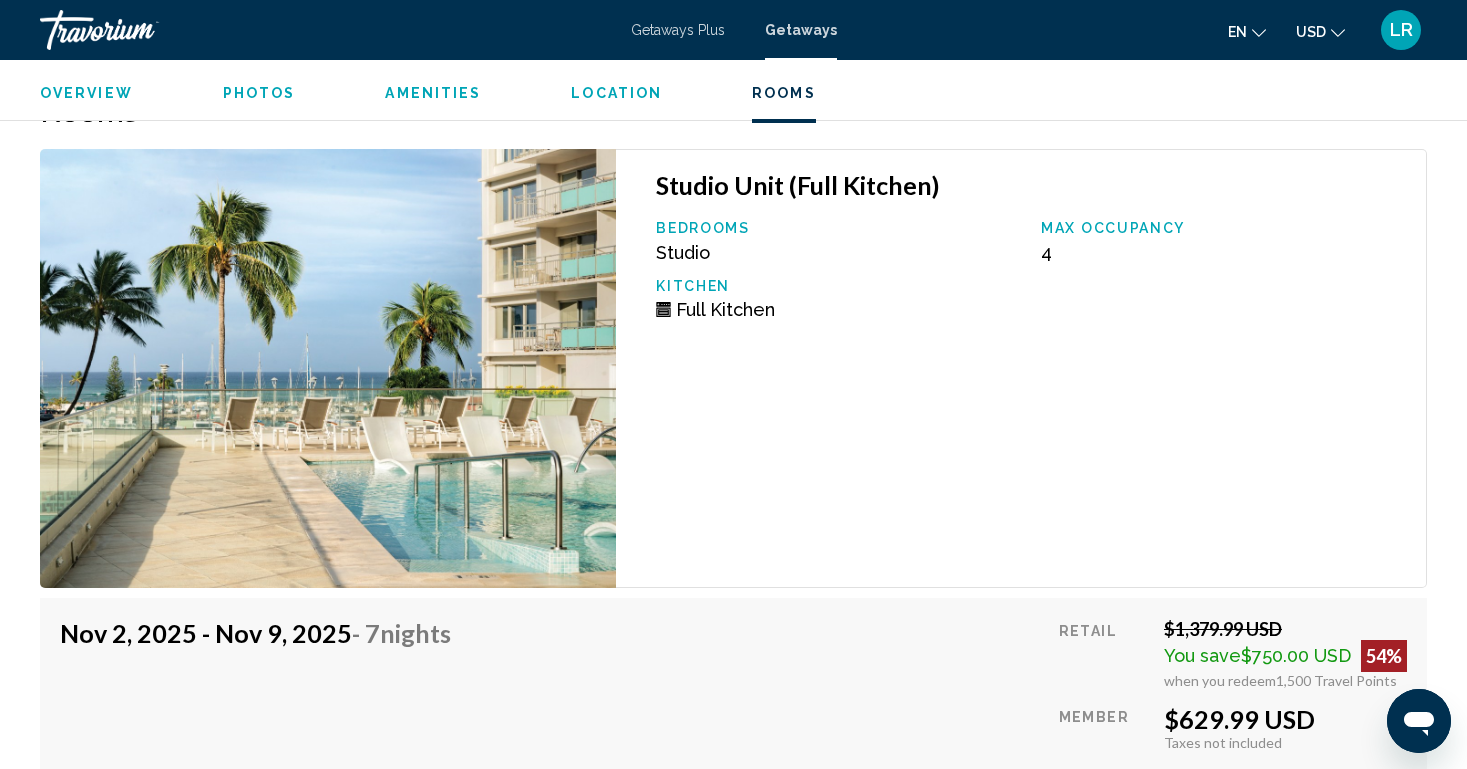 click at bounding box center [328, 368] 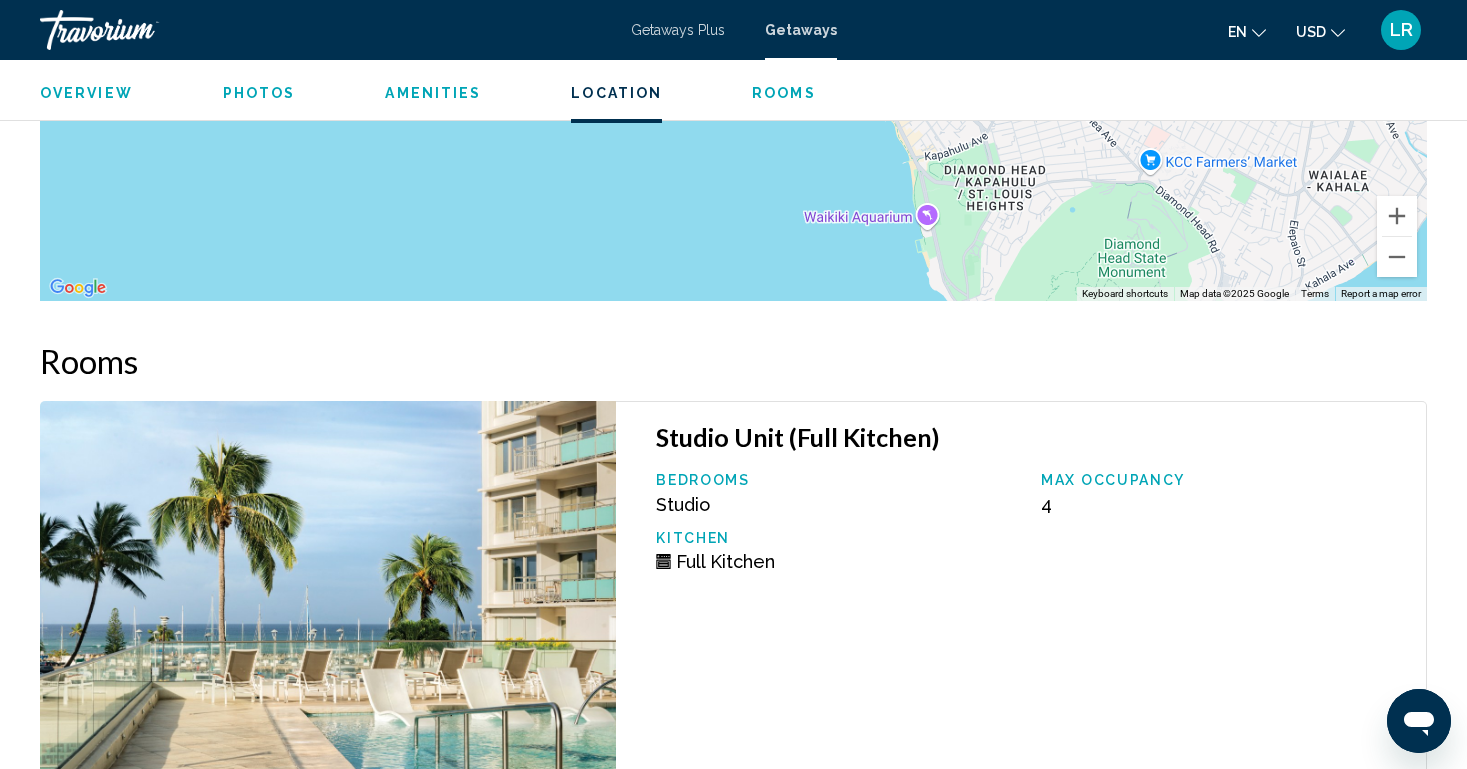 scroll, scrollTop: 2552, scrollLeft: 0, axis: vertical 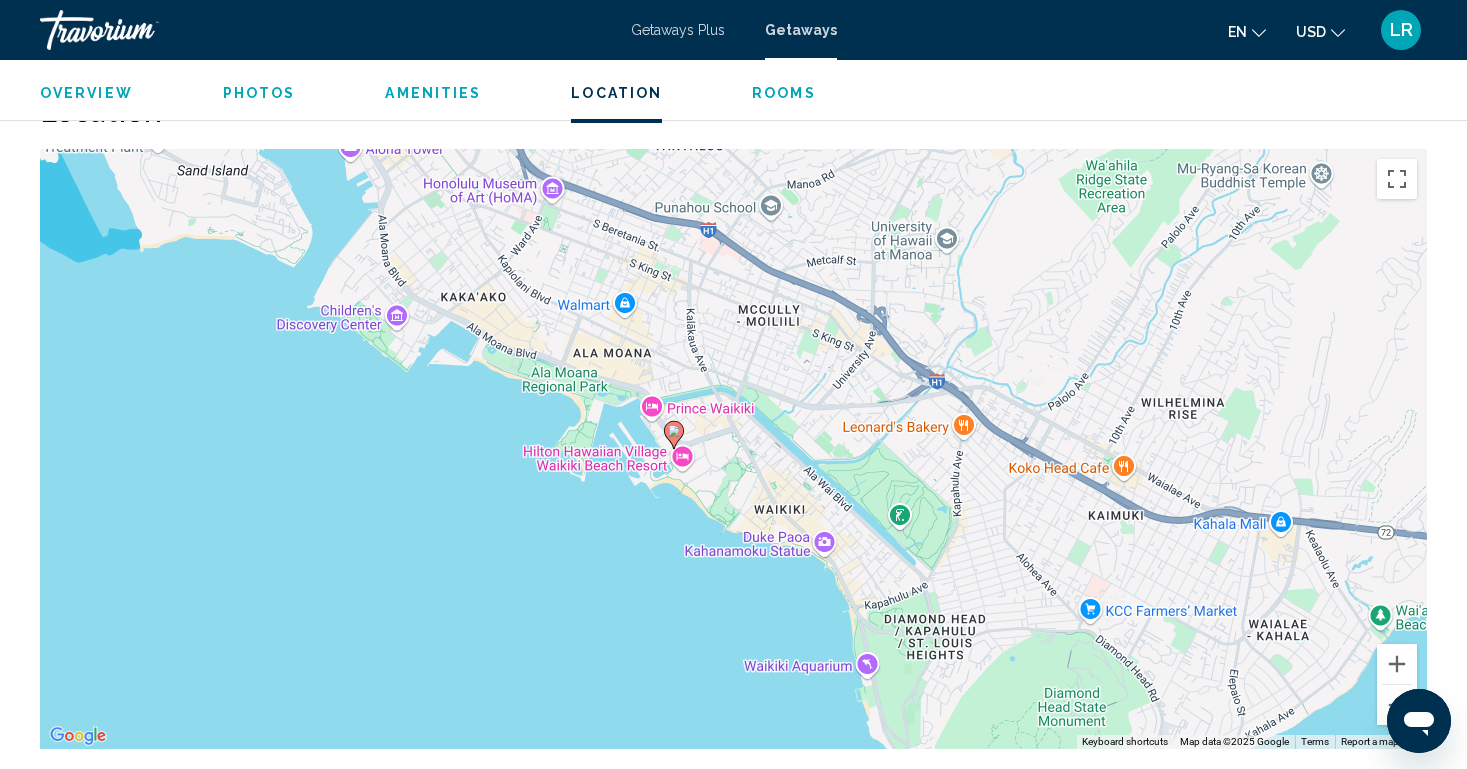drag, startPoint x: 945, startPoint y: 476, endPoint x: 884, endPoint y: 472, distance: 61.13101 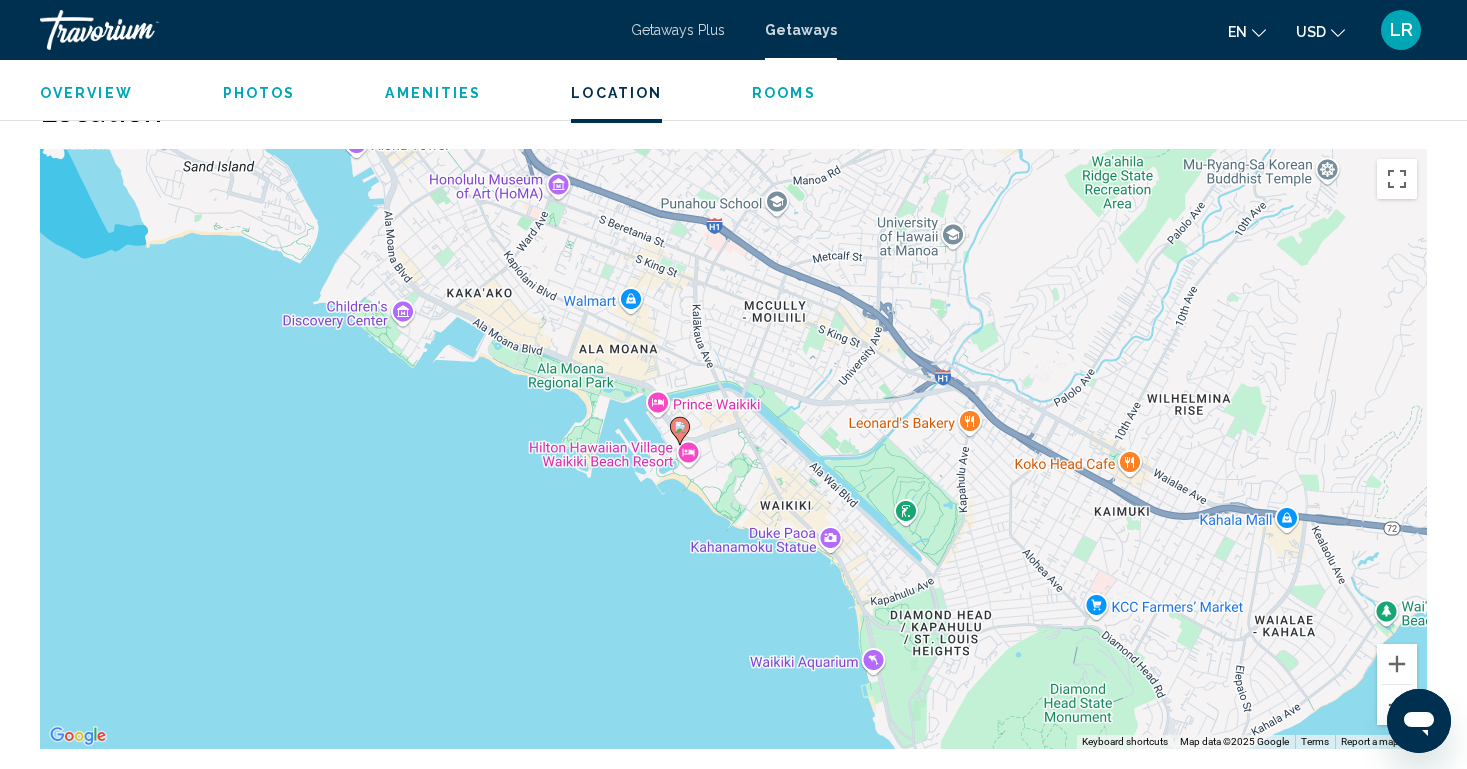click on "Overview" at bounding box center (86, 93) 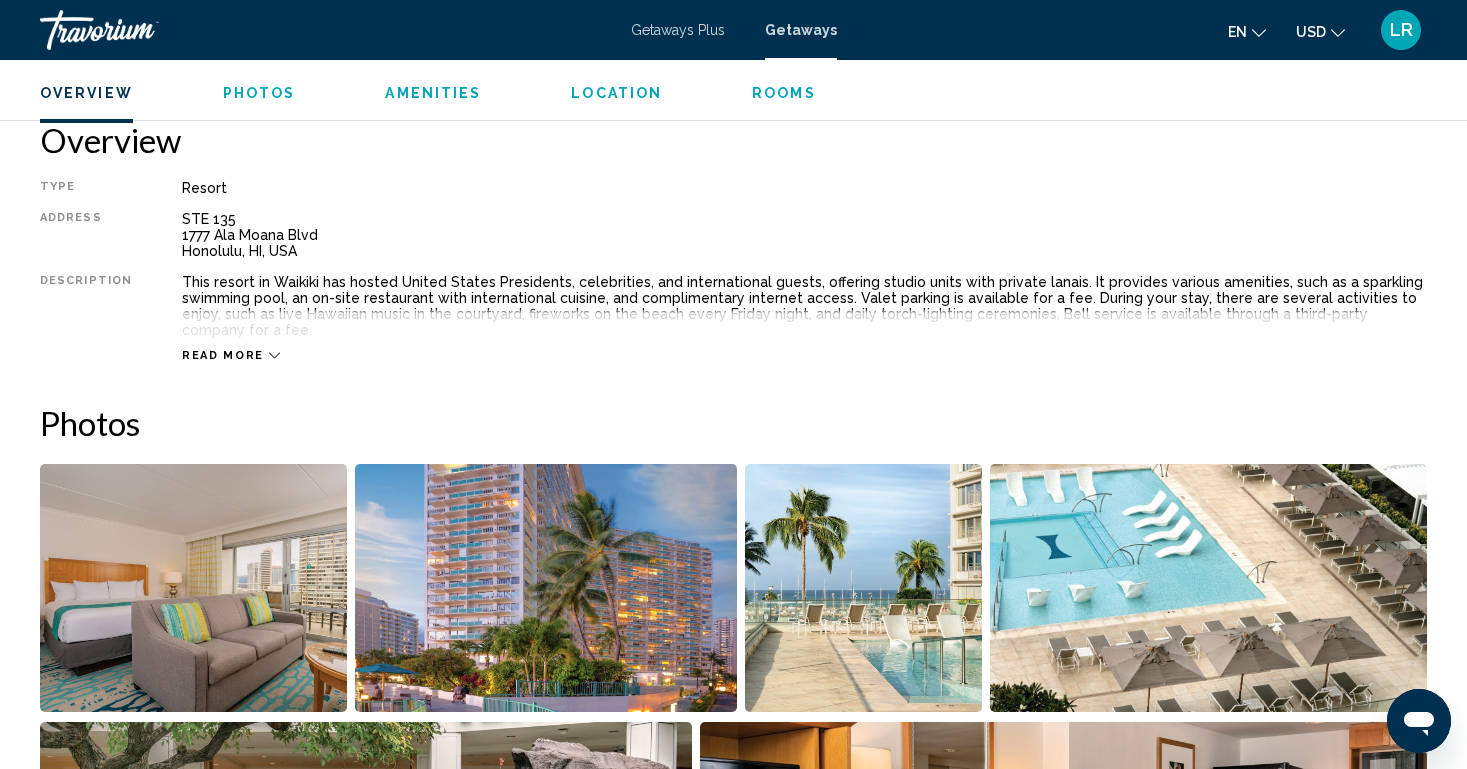 click on "Amenities" at bounding box center [433, 93] 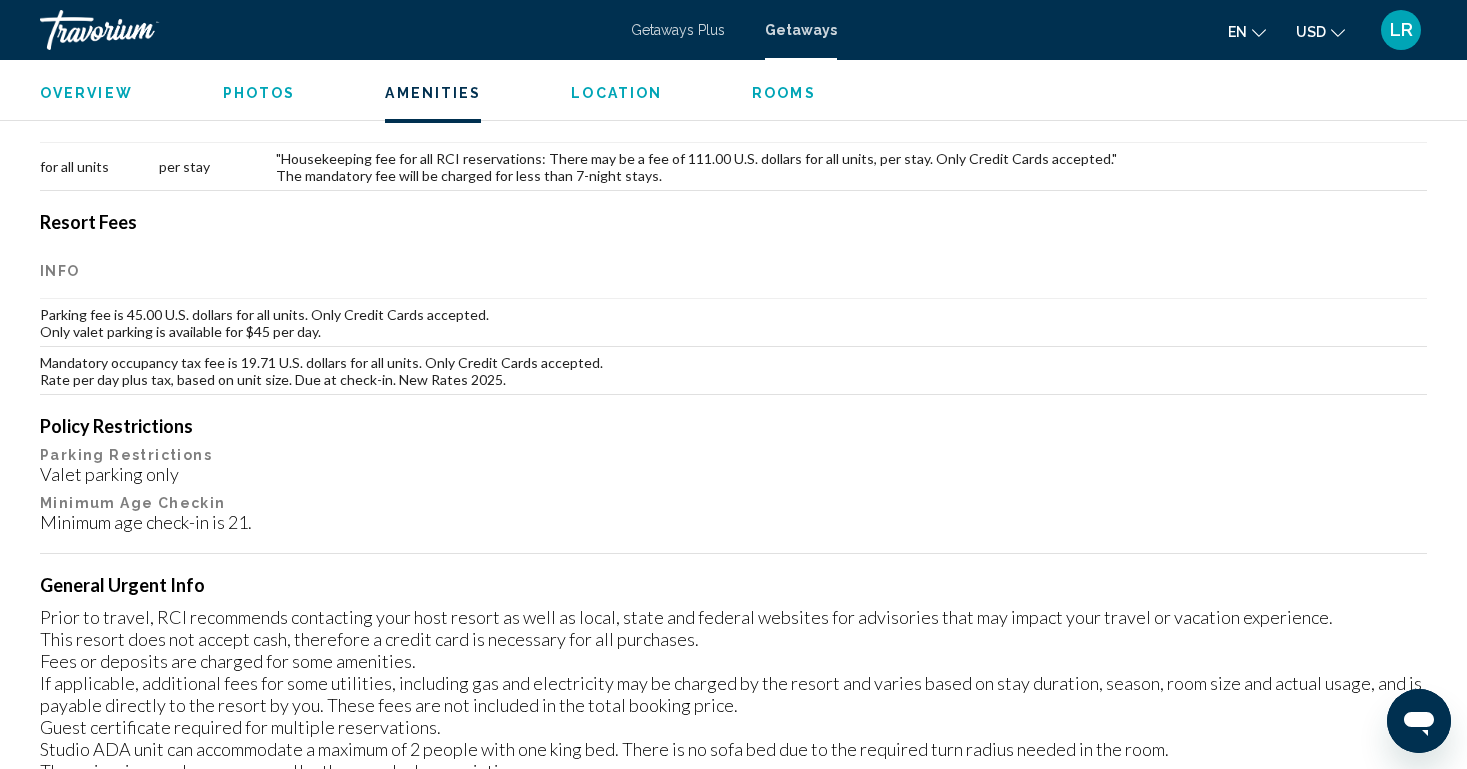 scroll, scrollTop: 1733, scrollLeft: 0, axis: vertical 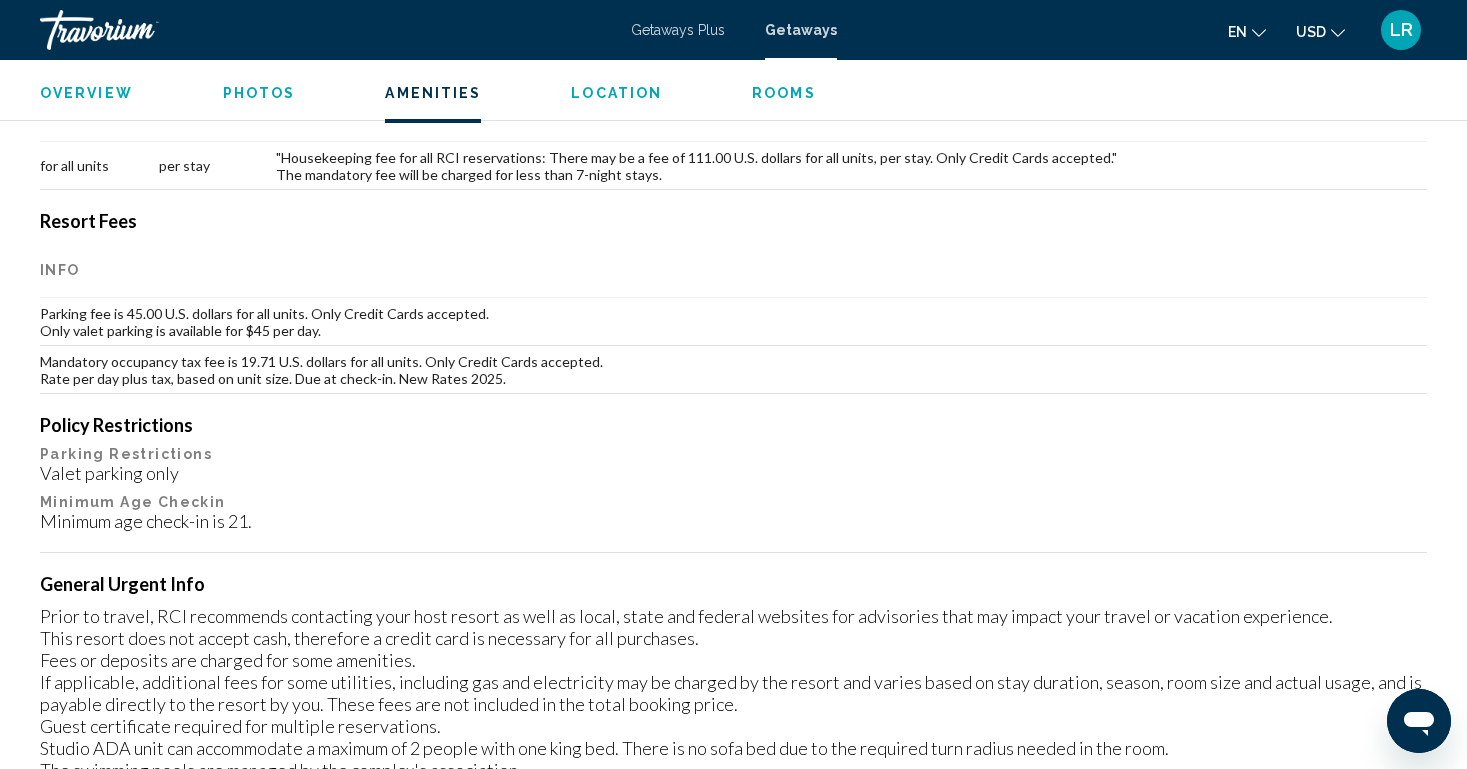 drag, startPoint x: 44, startPoint y: 280, endPoint x: 268, endPoint y: 313, distance: 226.41776 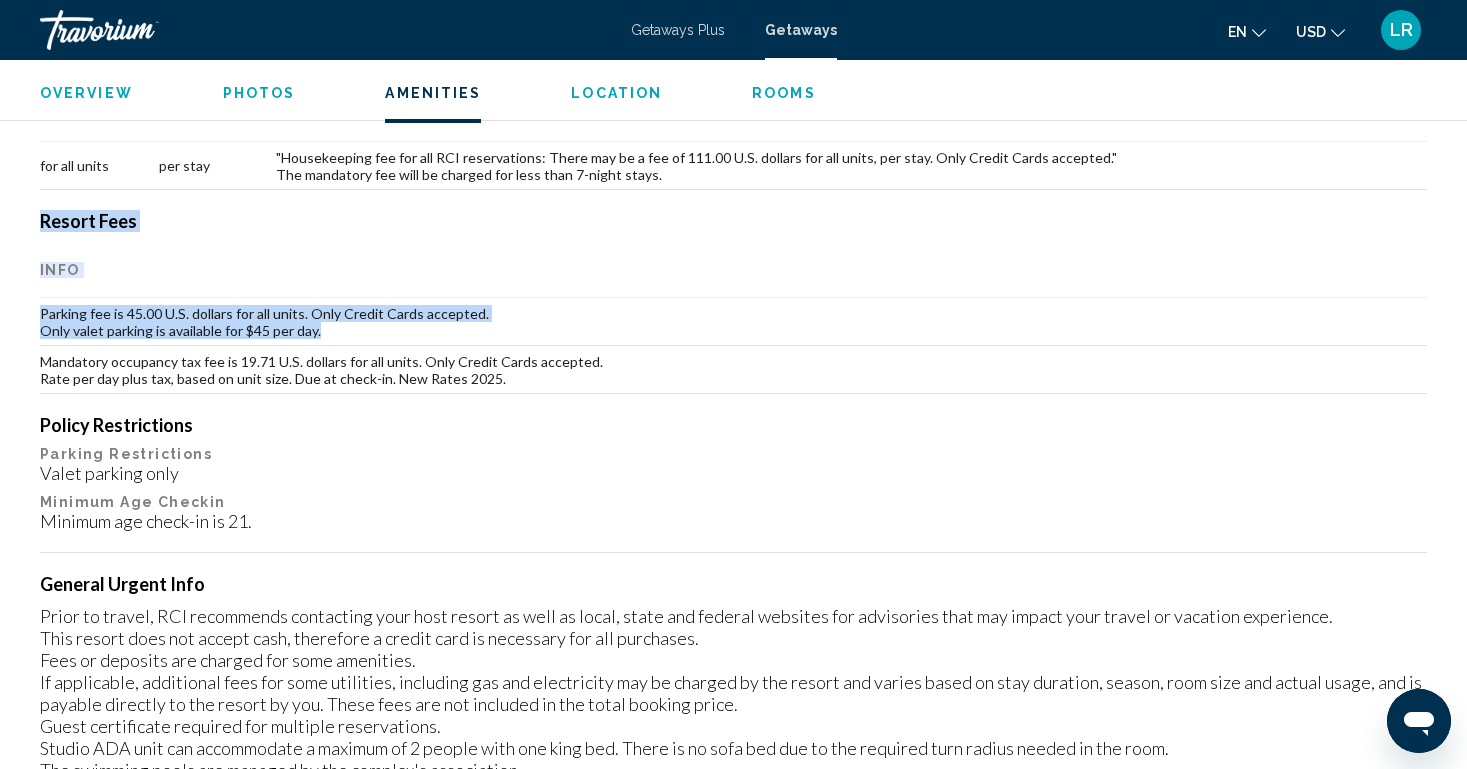 drag, startPoint x: 341, startPoint y: 321, endPoint x: 31, endPoint y: 294, distance: 311.17358 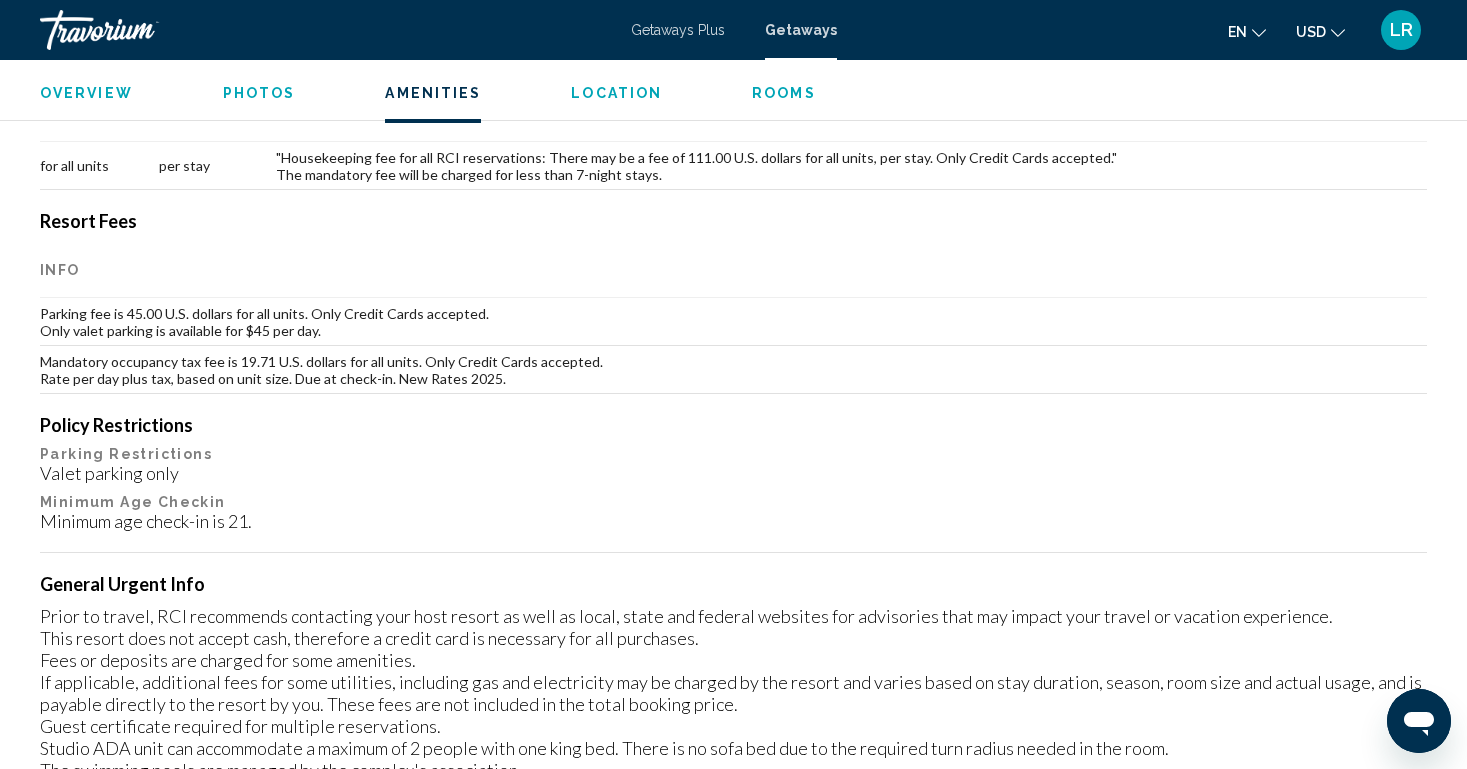 click on "Mandatory occupancy tax fee is 19.71 U.S. dollars for all units. Only Credit Cards accepted. Rate per day plus tax, based on unit size. Due at check-in. New Rates 2025." at bounding box center [733, 370] 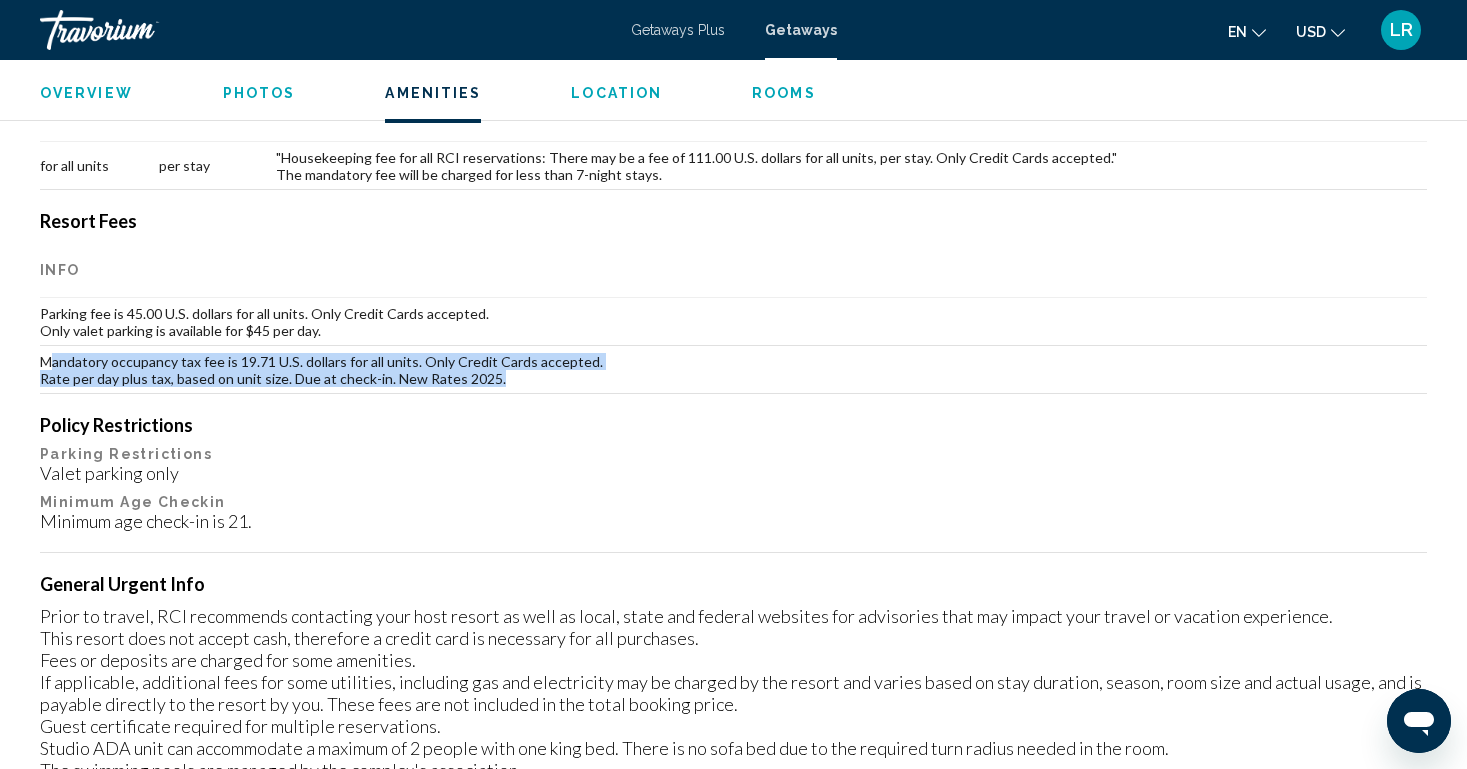 drag, startPoint x: 49, startPoint y: 337, endPoint x: 538, endPoint y: 358, distance: 489.4507 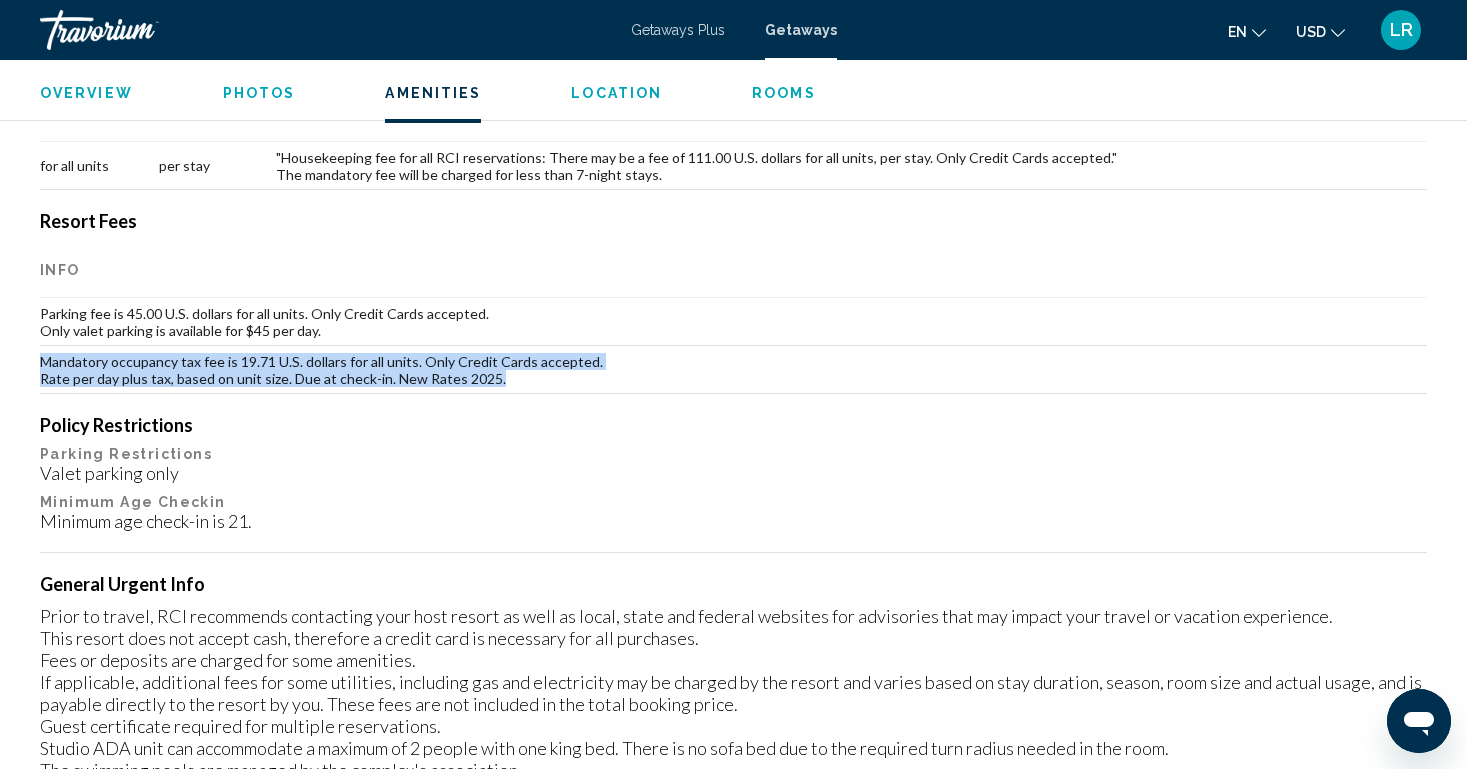 drag, startPoint x: 537, startPoint y: 358, endPoint x: 50, endPoint y: 341, distance: 487.29663 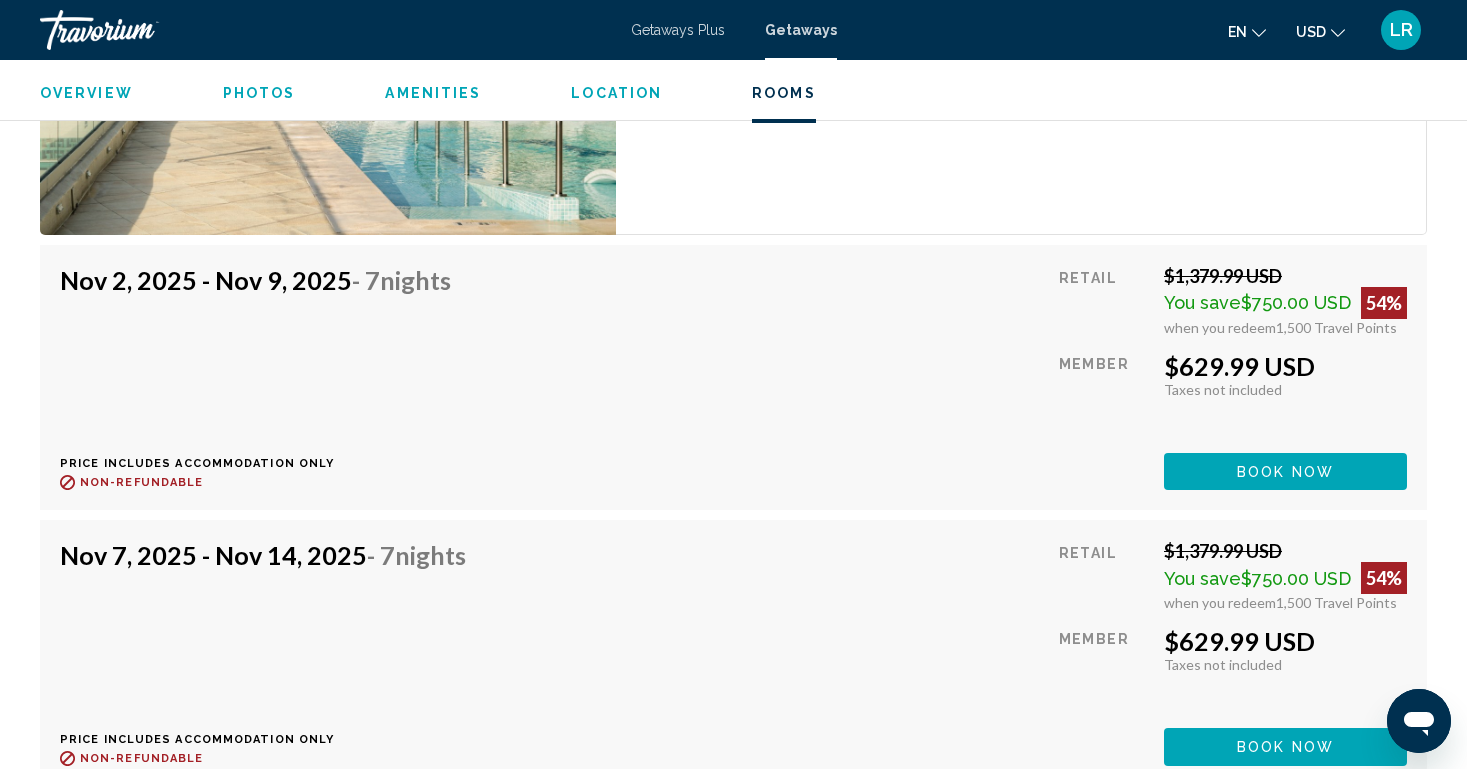 scroll, scrollTop: 3796, scrollLeft: 0, axis: vertical 